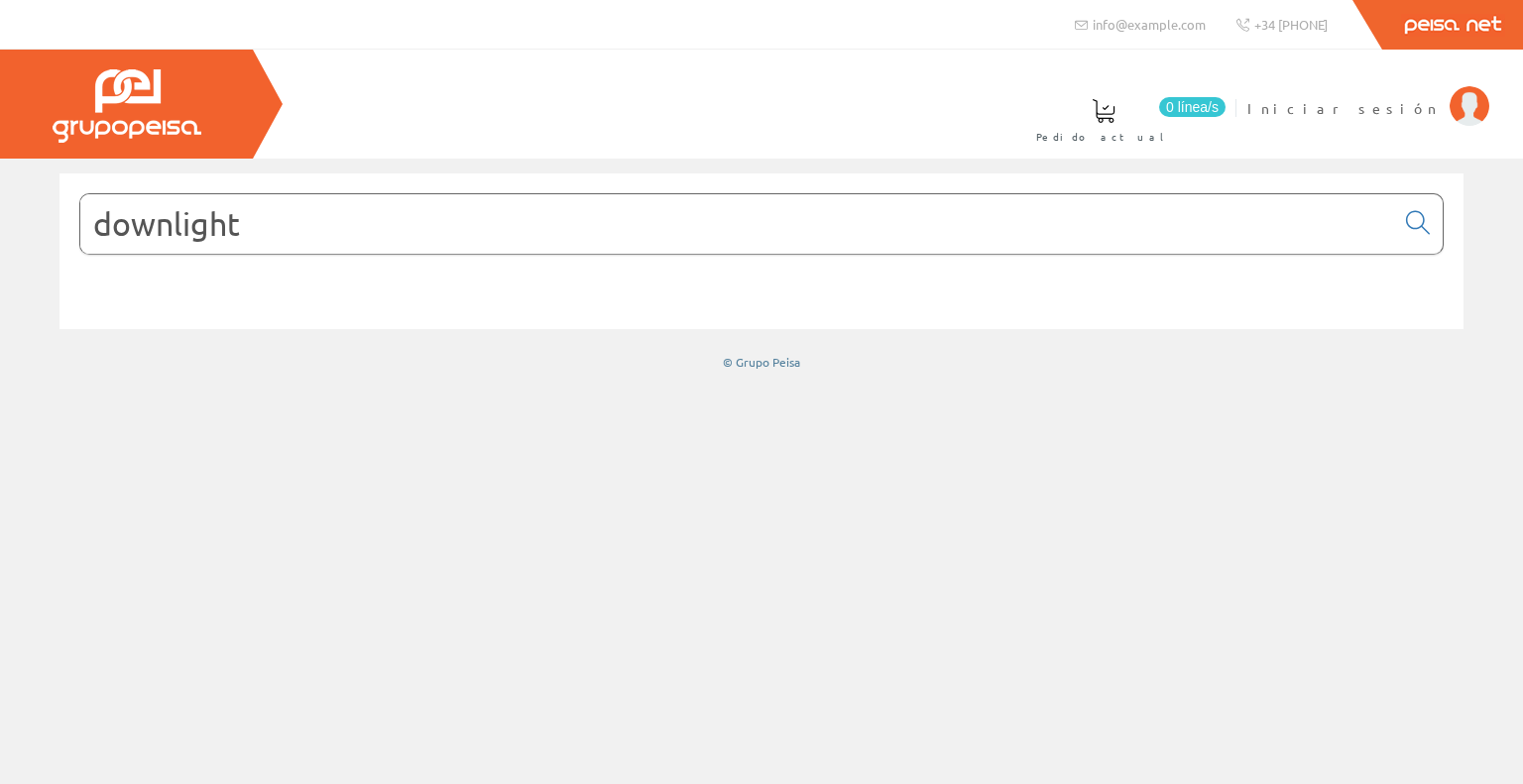 scroll, scrollTop: 0, scrollLeft: 0, axis: both 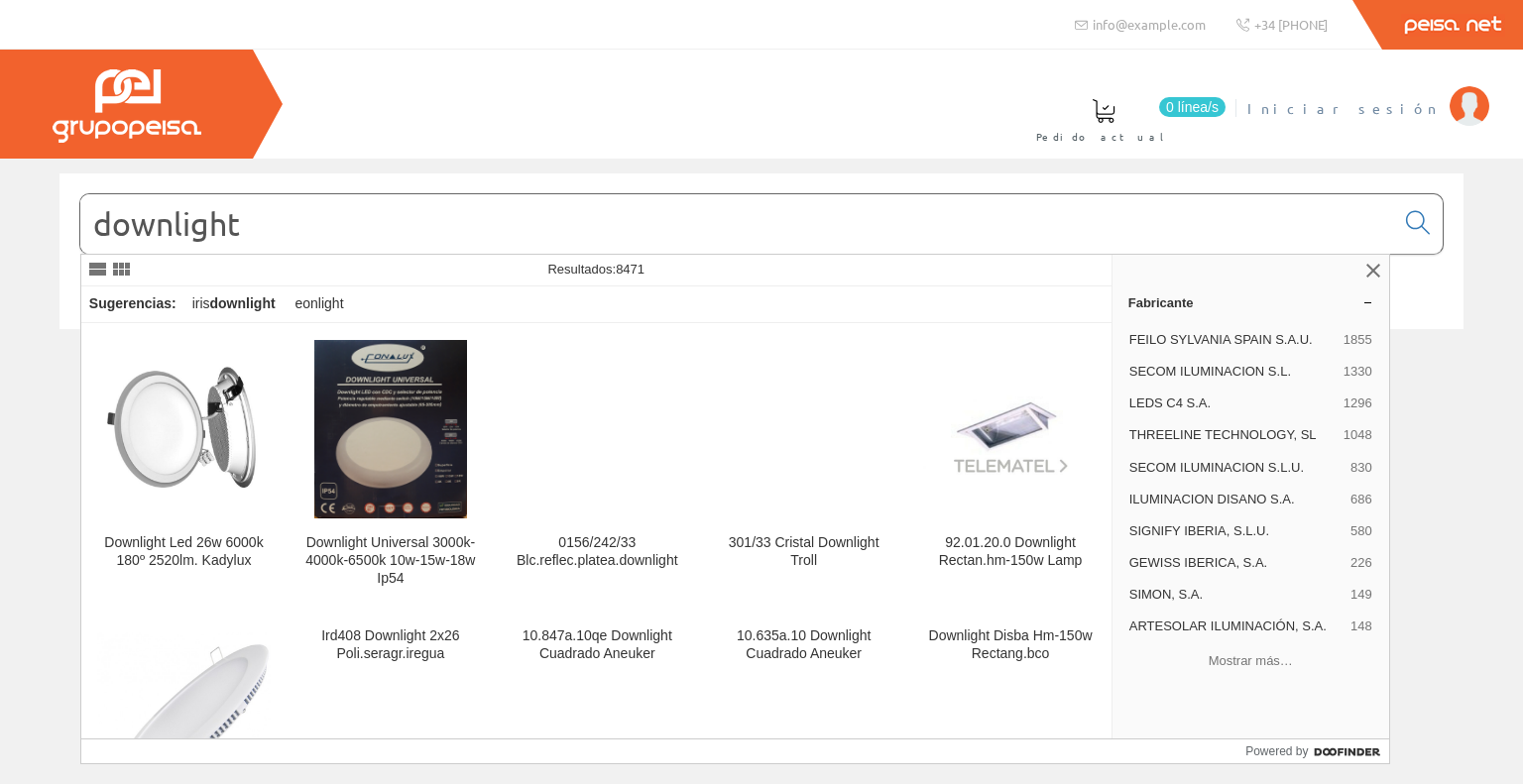 click on "Iniciar sesión" at bounding box center (1344, 108) 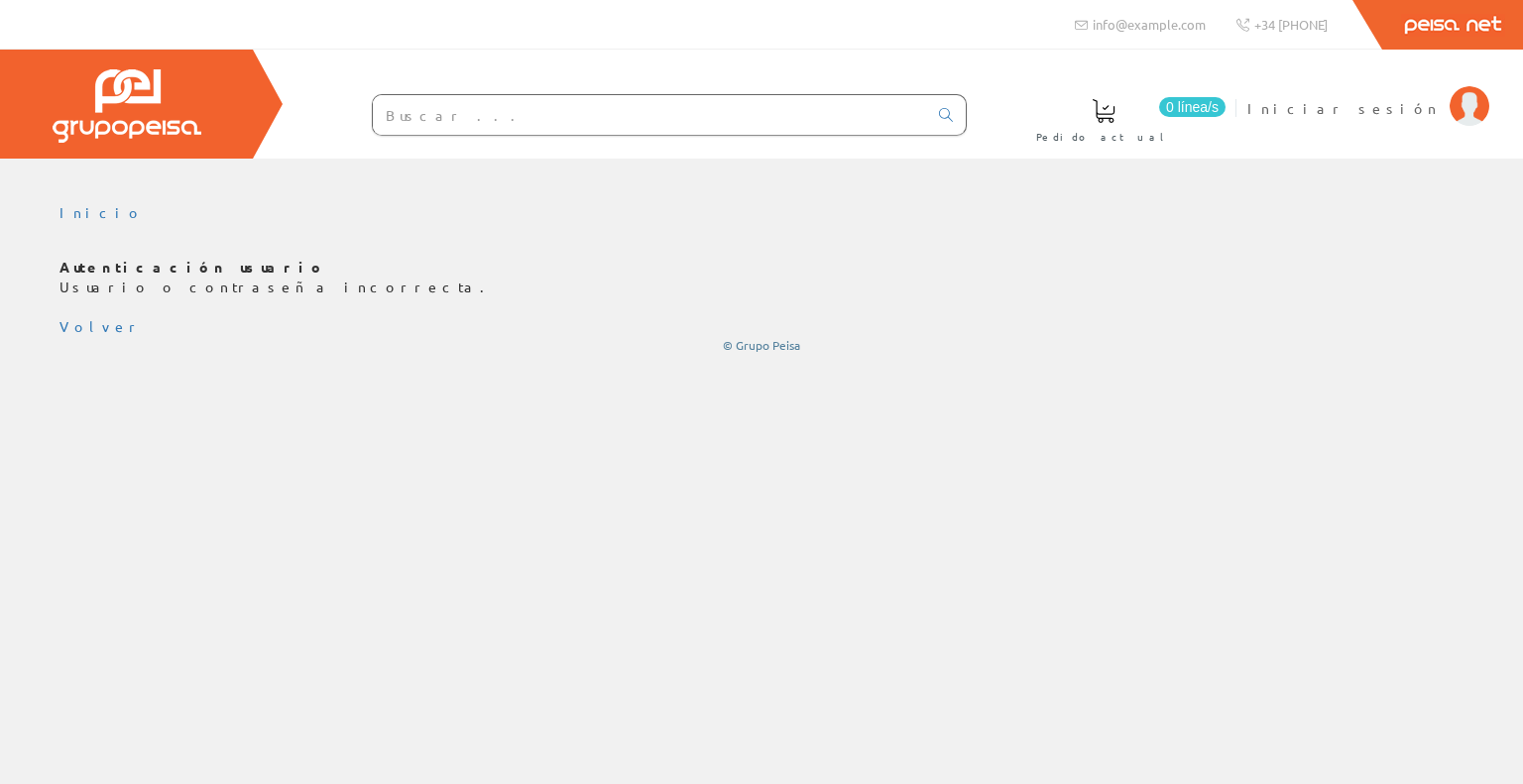 scroll, scrollTop: 0, scrollLeft: 0, axis: both 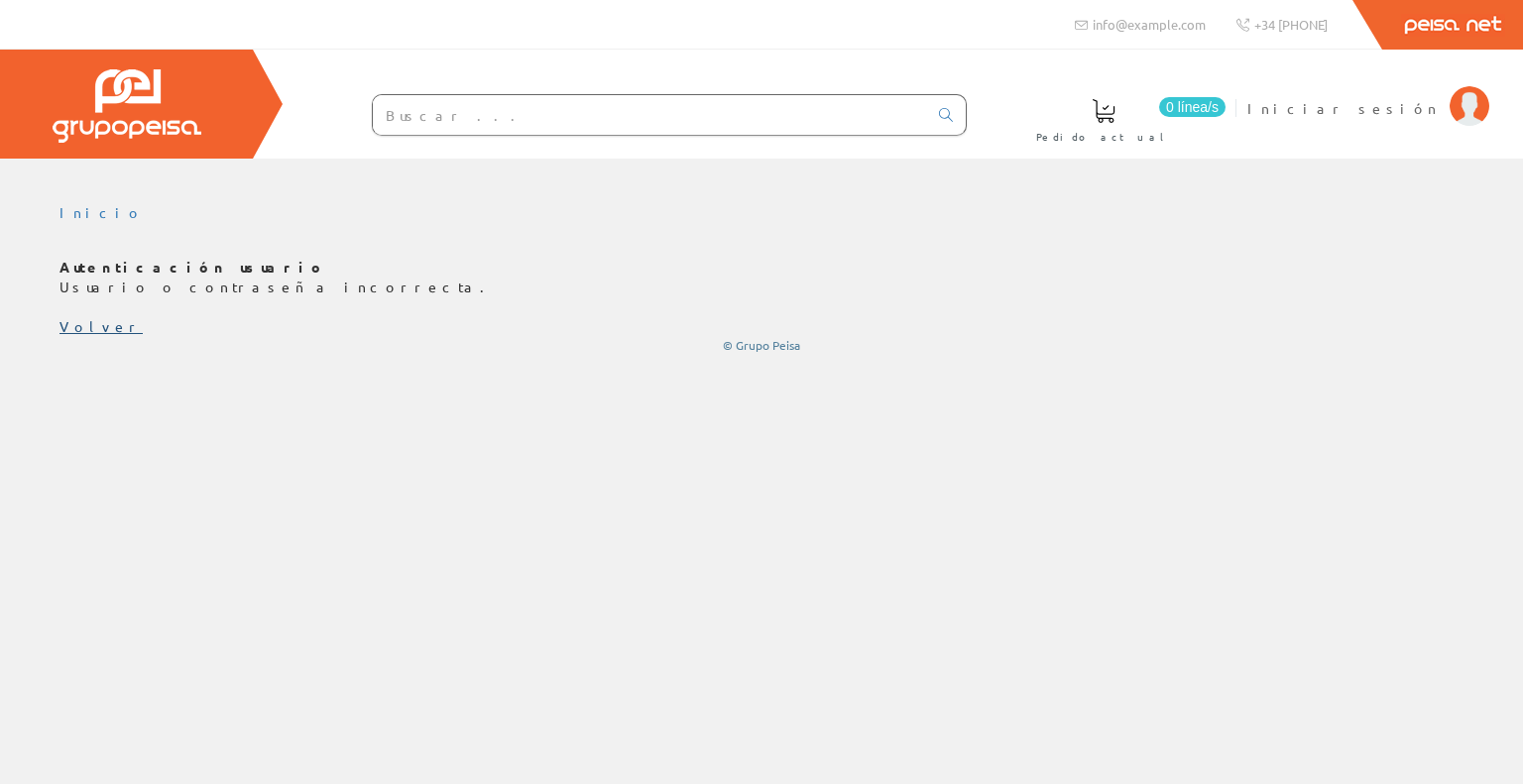click on "Volver" at bounding box center [101, 326] 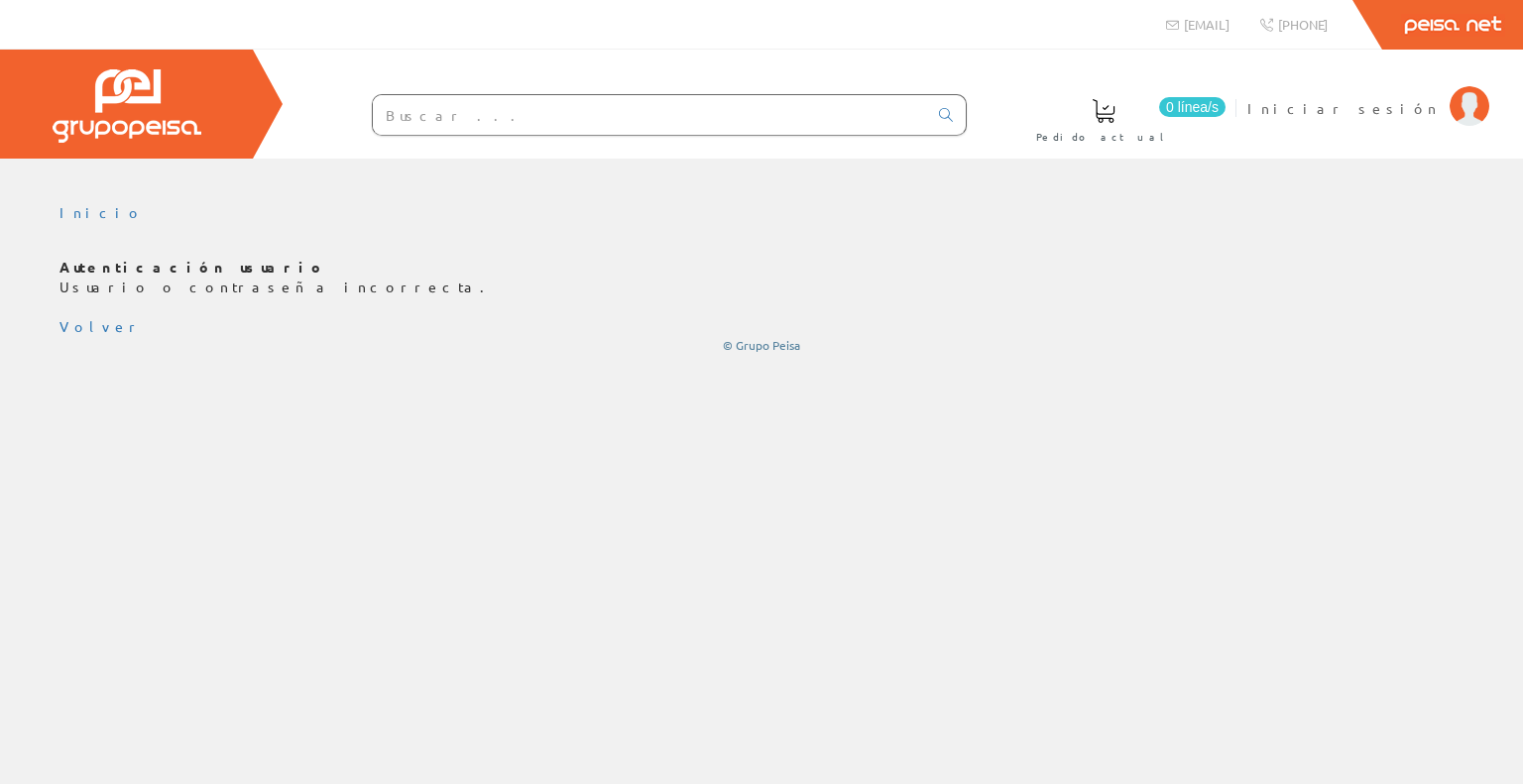 scroll, scrollTop: 0, scrollLeft: 0, axis: both 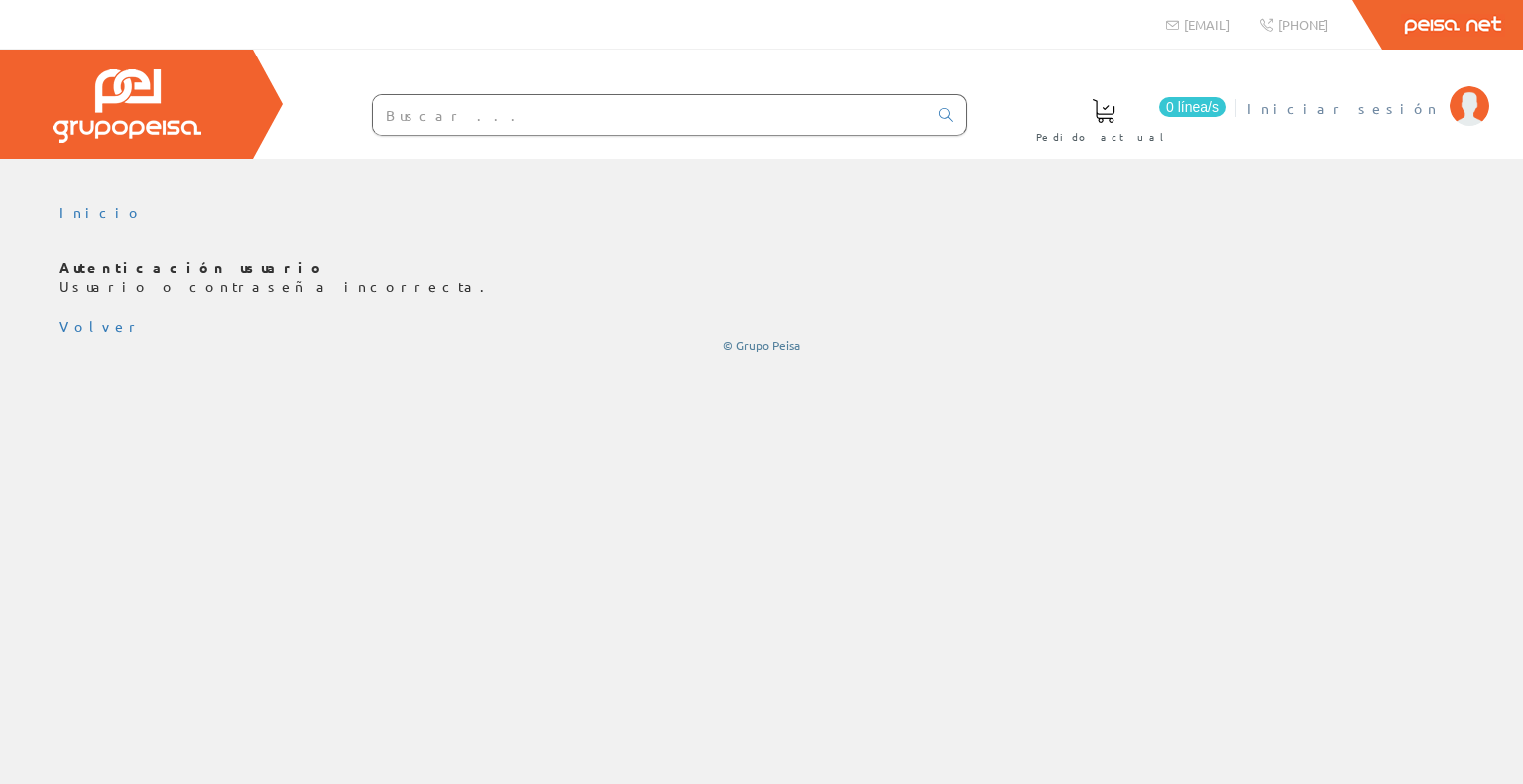 click on "Iniciar sesión" at bounding box center [1344, 108] 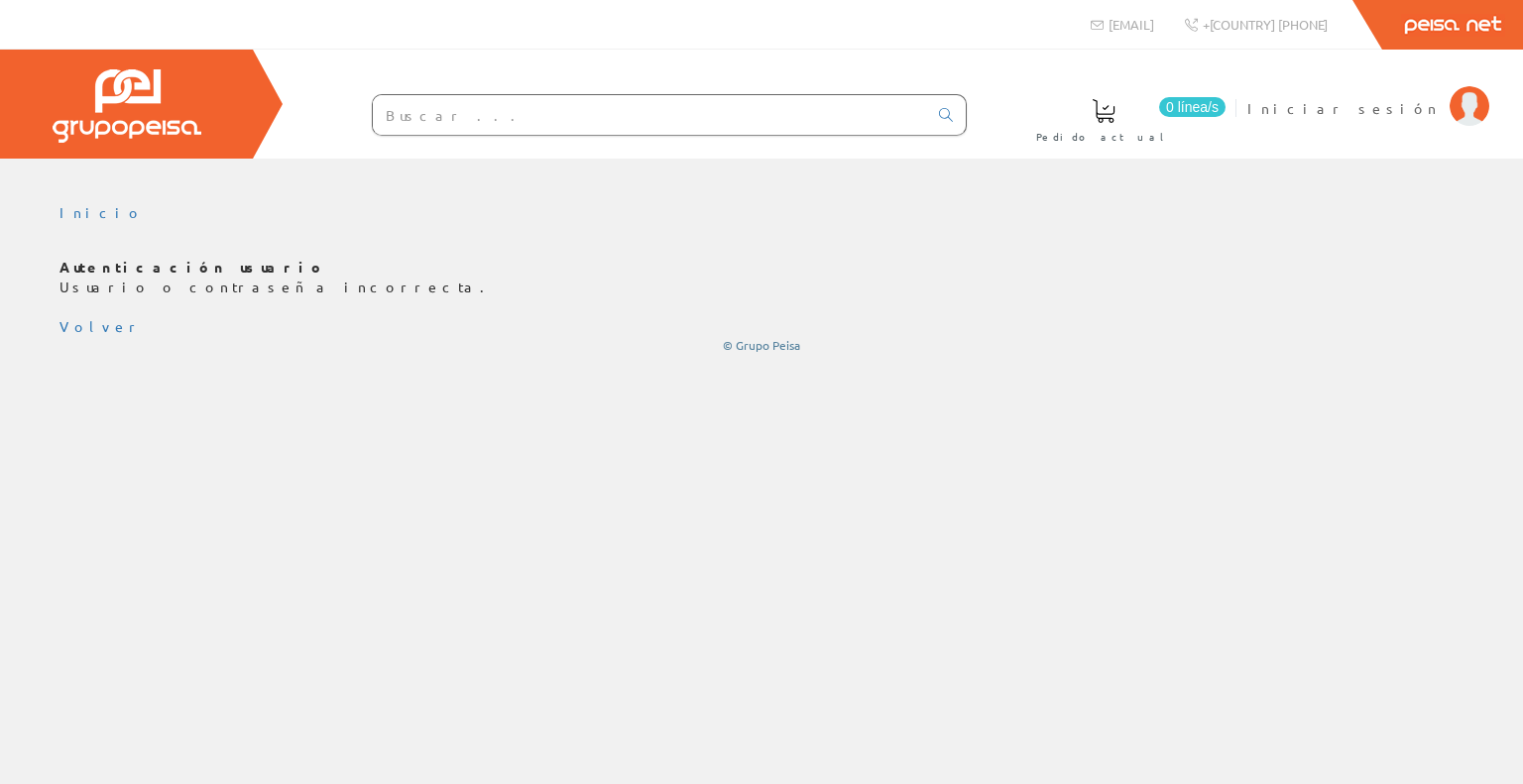 scroll, scrollTop: 0, scrollLeft: 0, axis: both 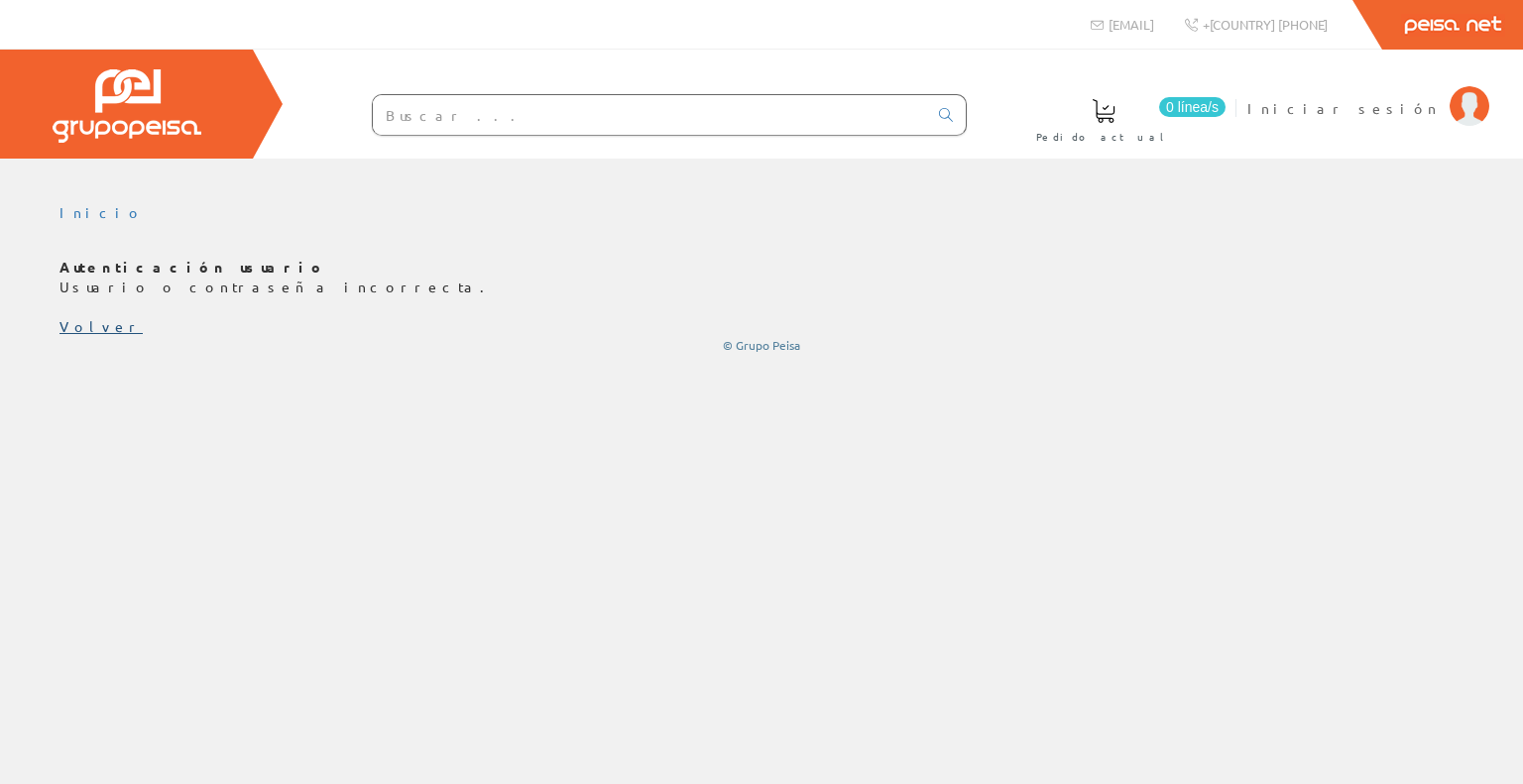 click on "Volver" at bounding box center (101, 326) 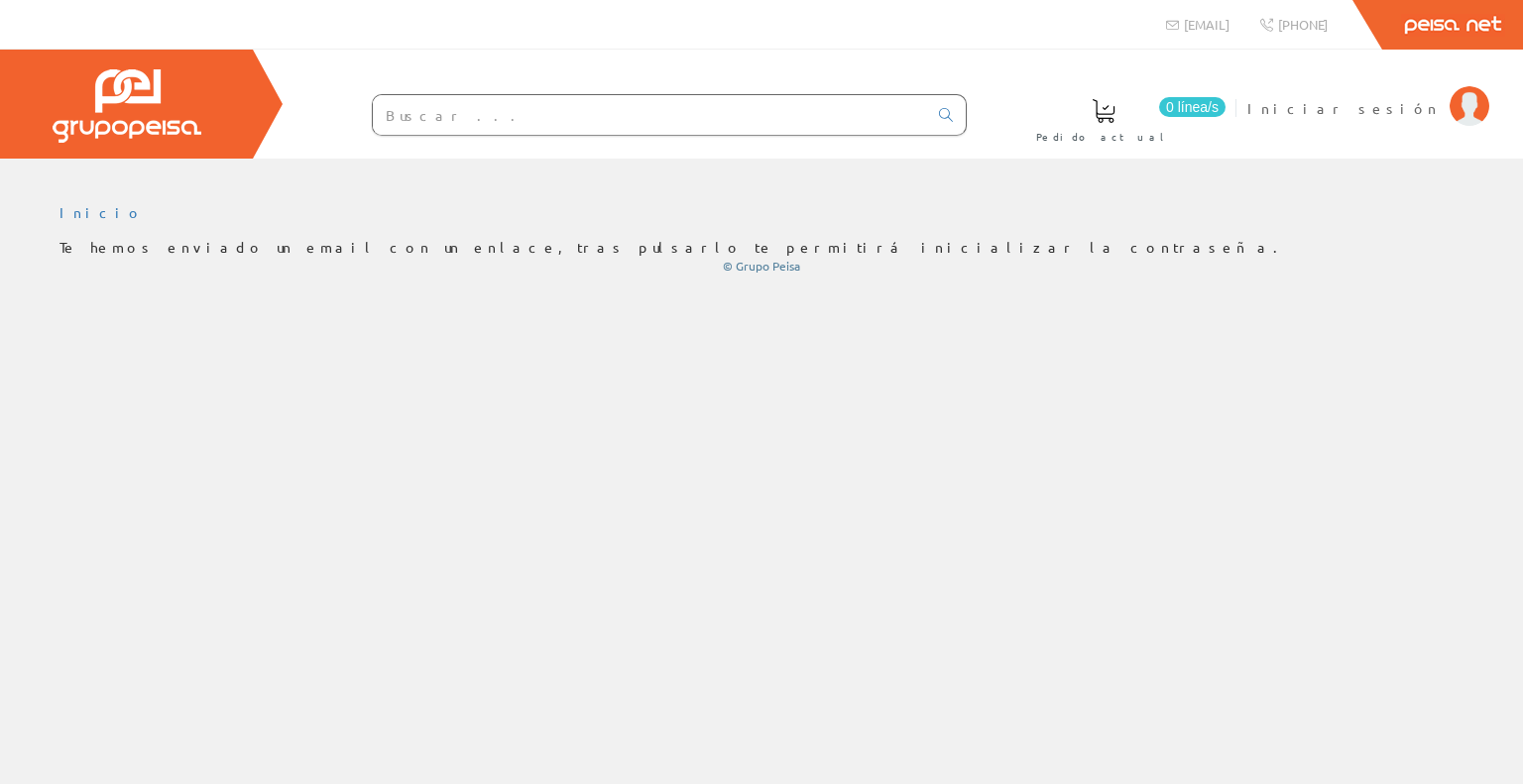 scroll, scrollTop: 0, scrollLeft: 0, axis: both 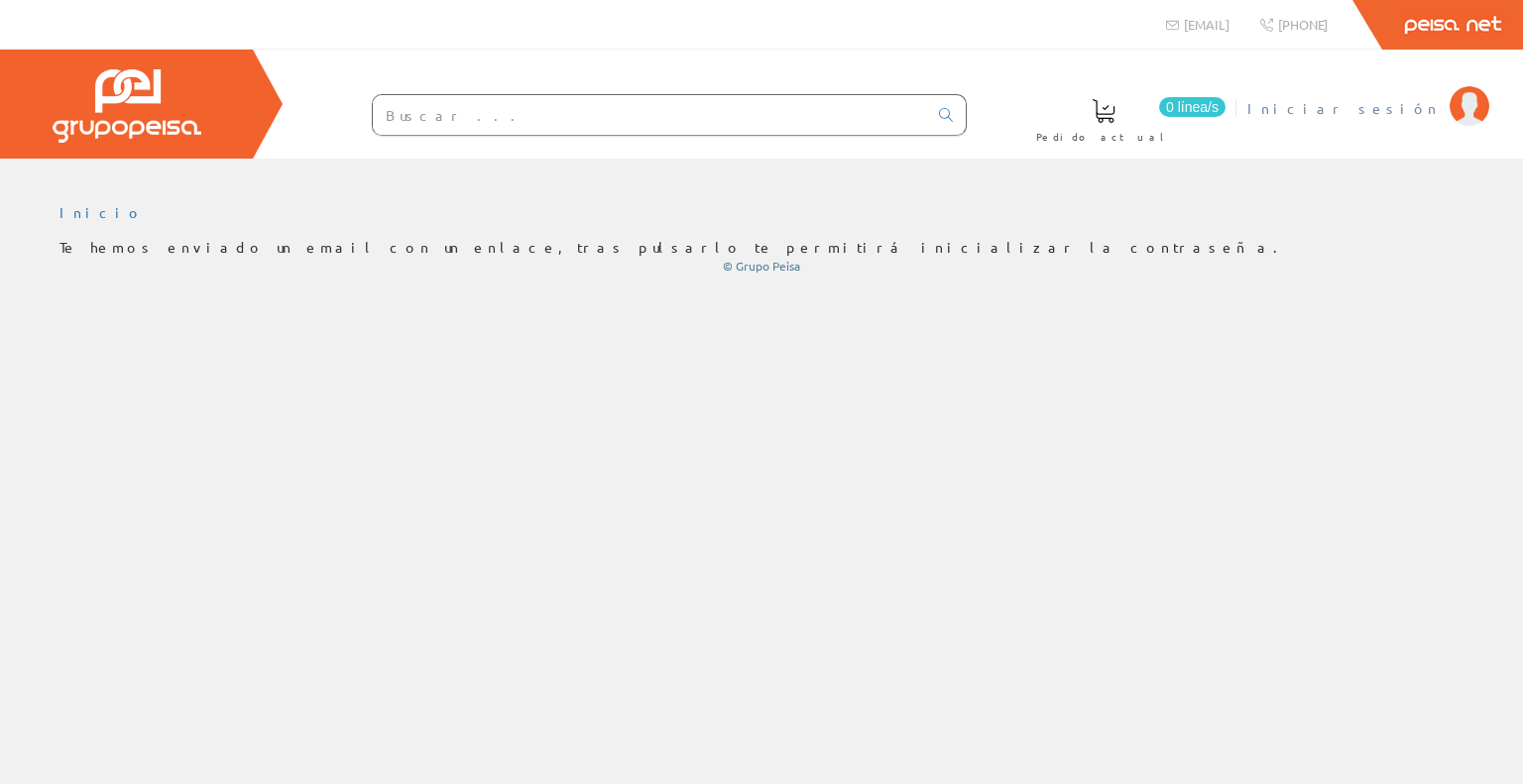 click on "Iniciar sesión" at bounding box center (1344, 108) 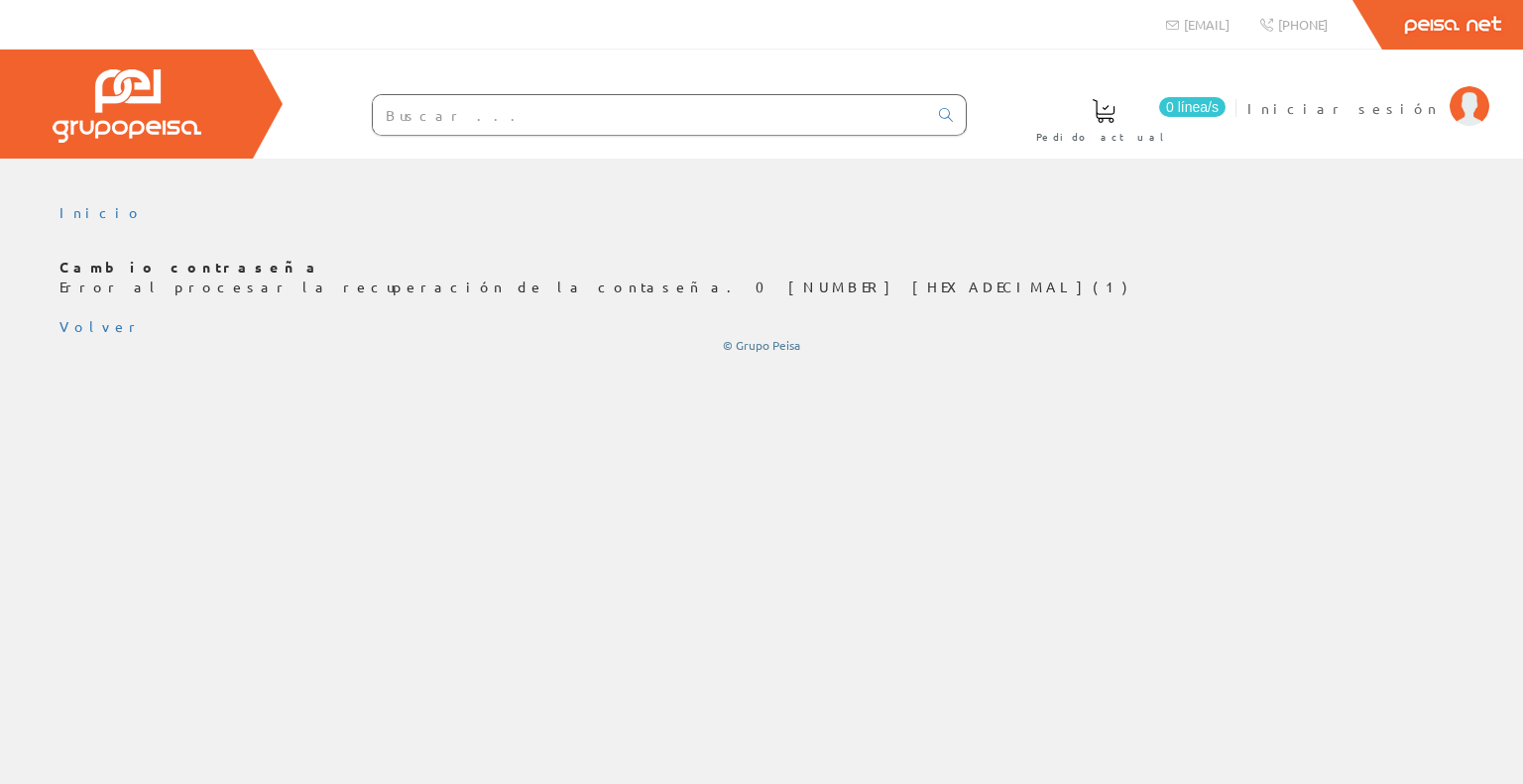 scroll, scrollTop: 0, scrollLeft: 0, axis: both 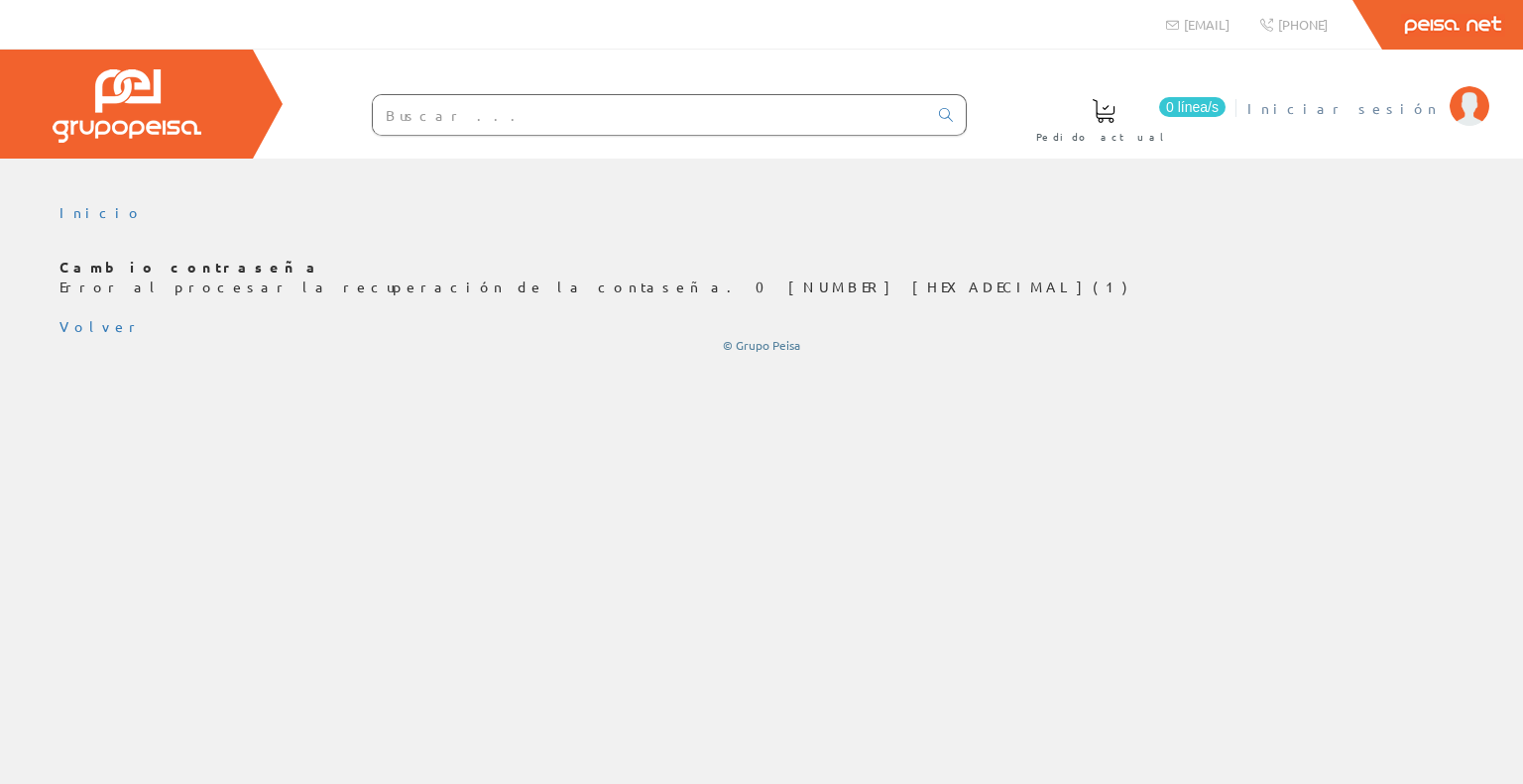 click on "Iniciar sesión" at bounding box center (1344, 108) 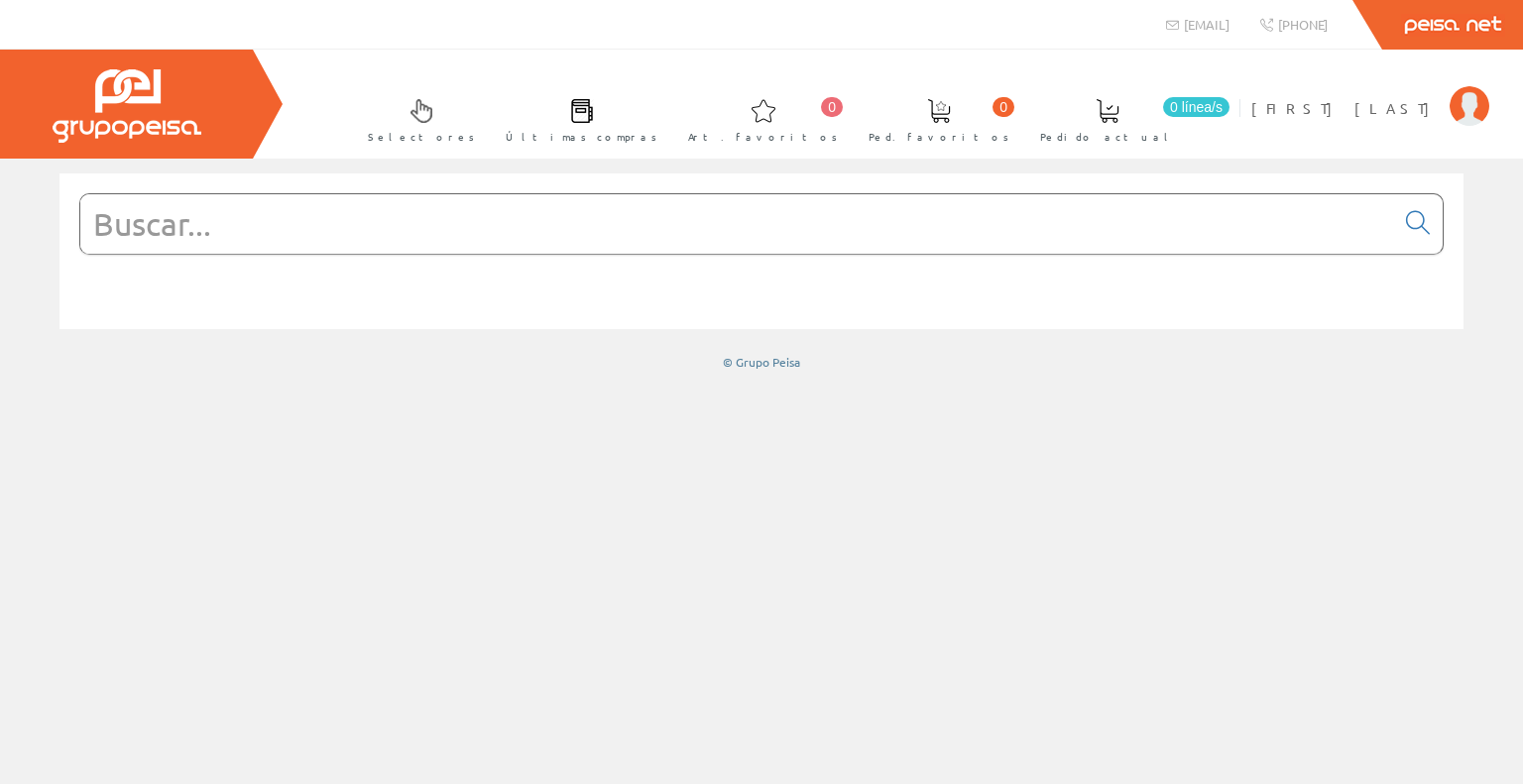 scroll, scrollTop: 0, scrollLeft: 0, axis: both 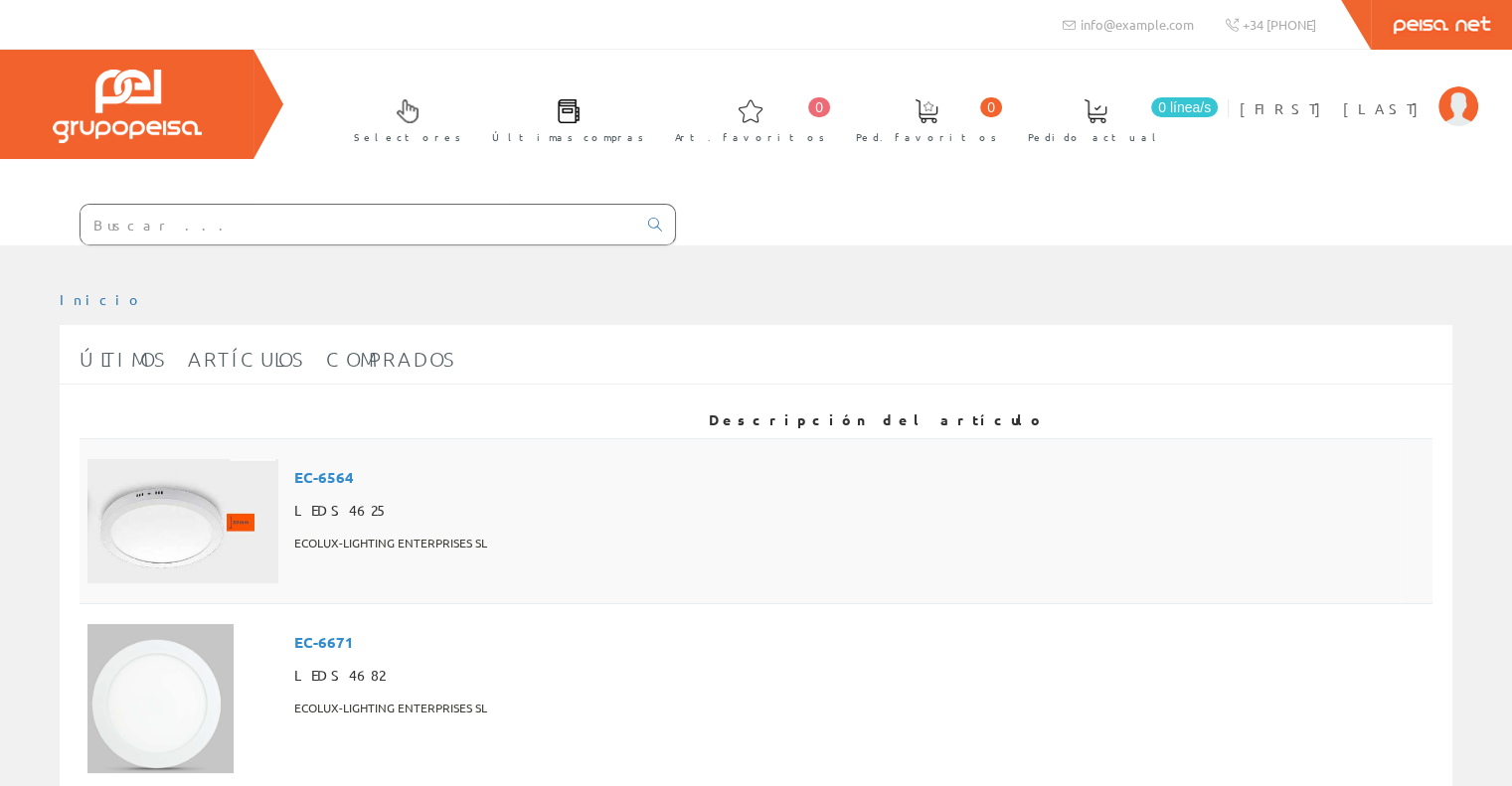 click on "EC-6564    LEDS4625 	 ECOLUX-LIGHTING ENTERPRISES SL" at bounding box center [493, 521] 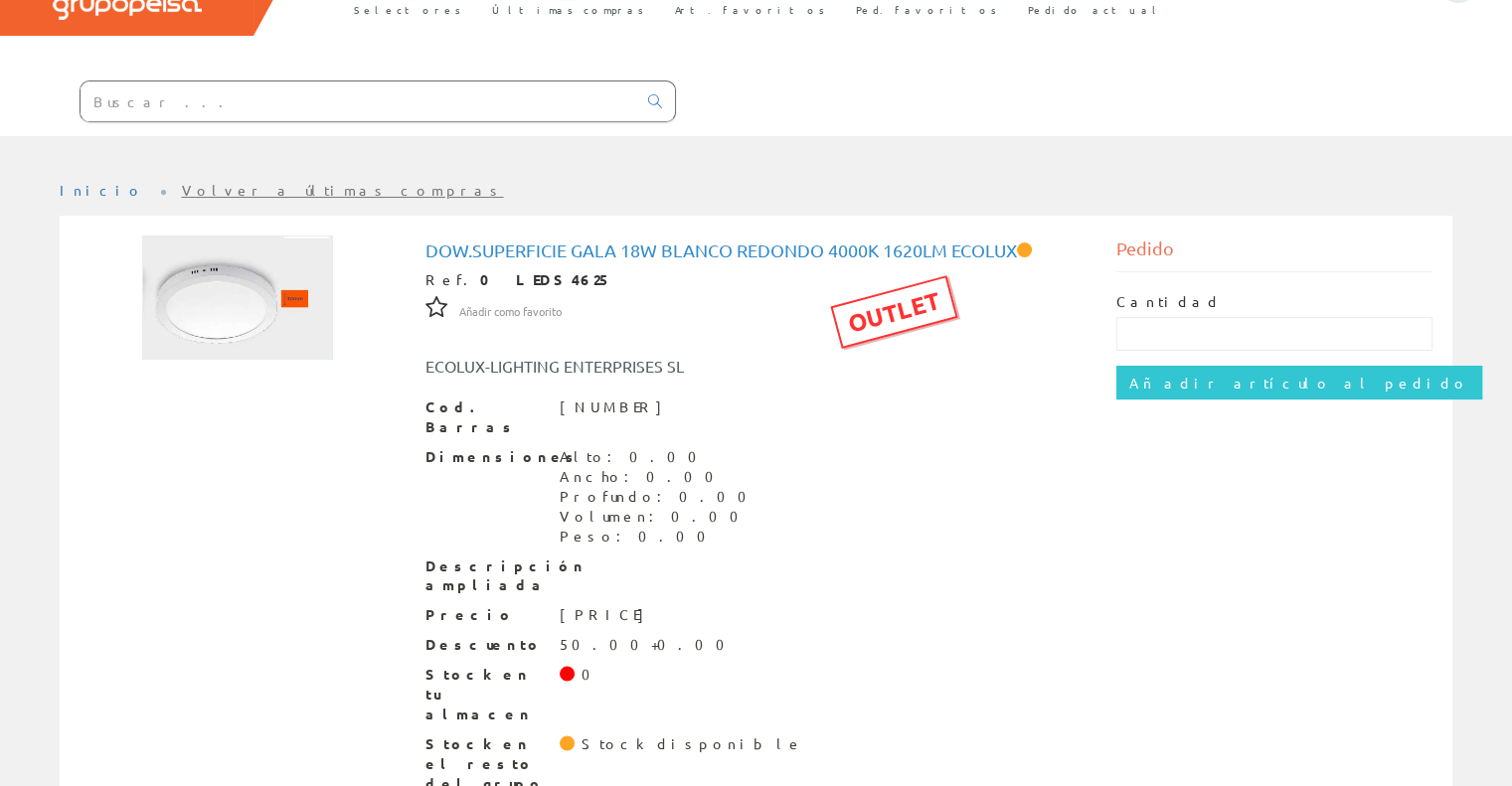 scroll, scrollTop: 135, scrollLeft: 0, axis: vertical 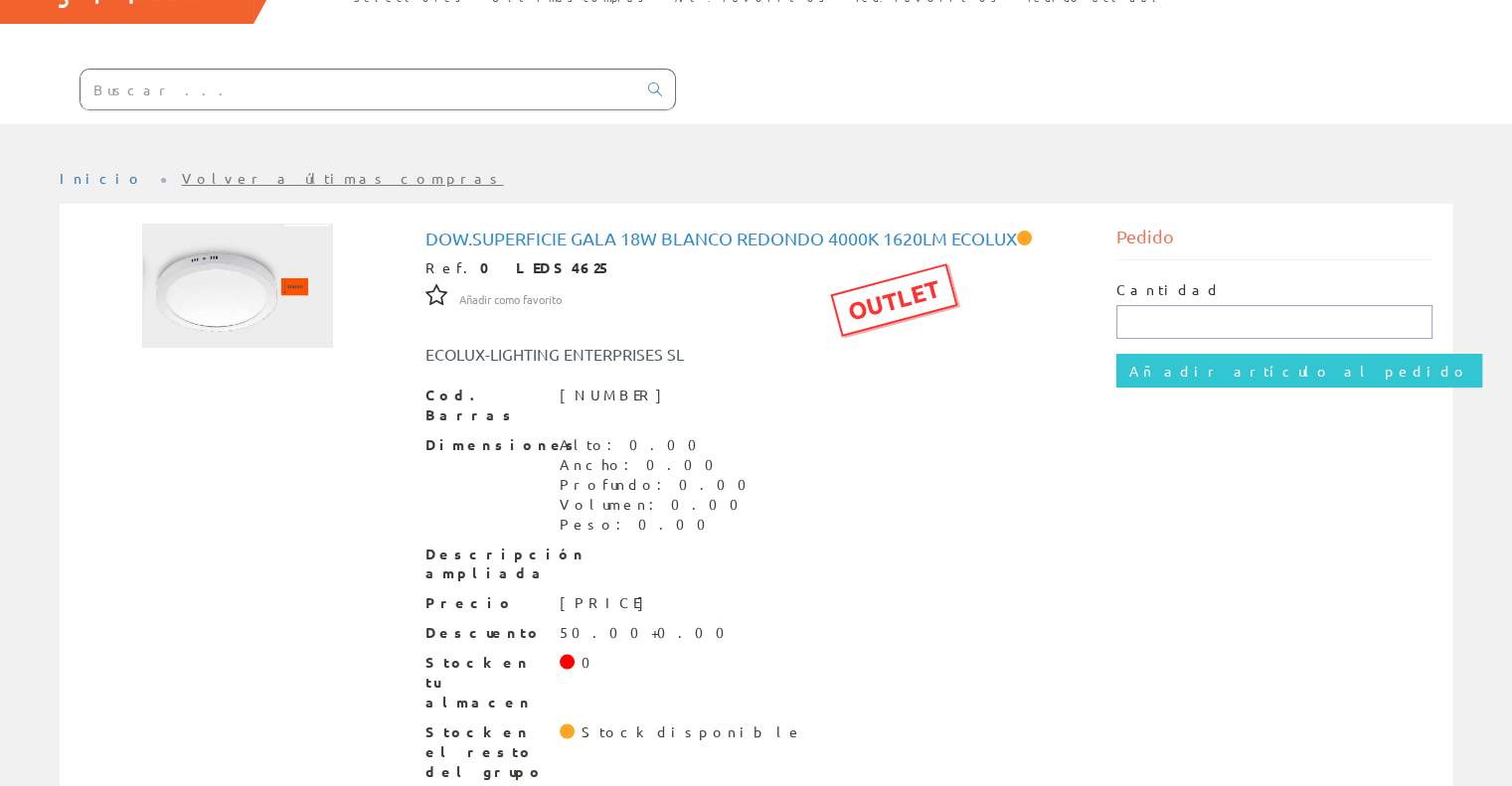 click at bounding box center (1274, 322) 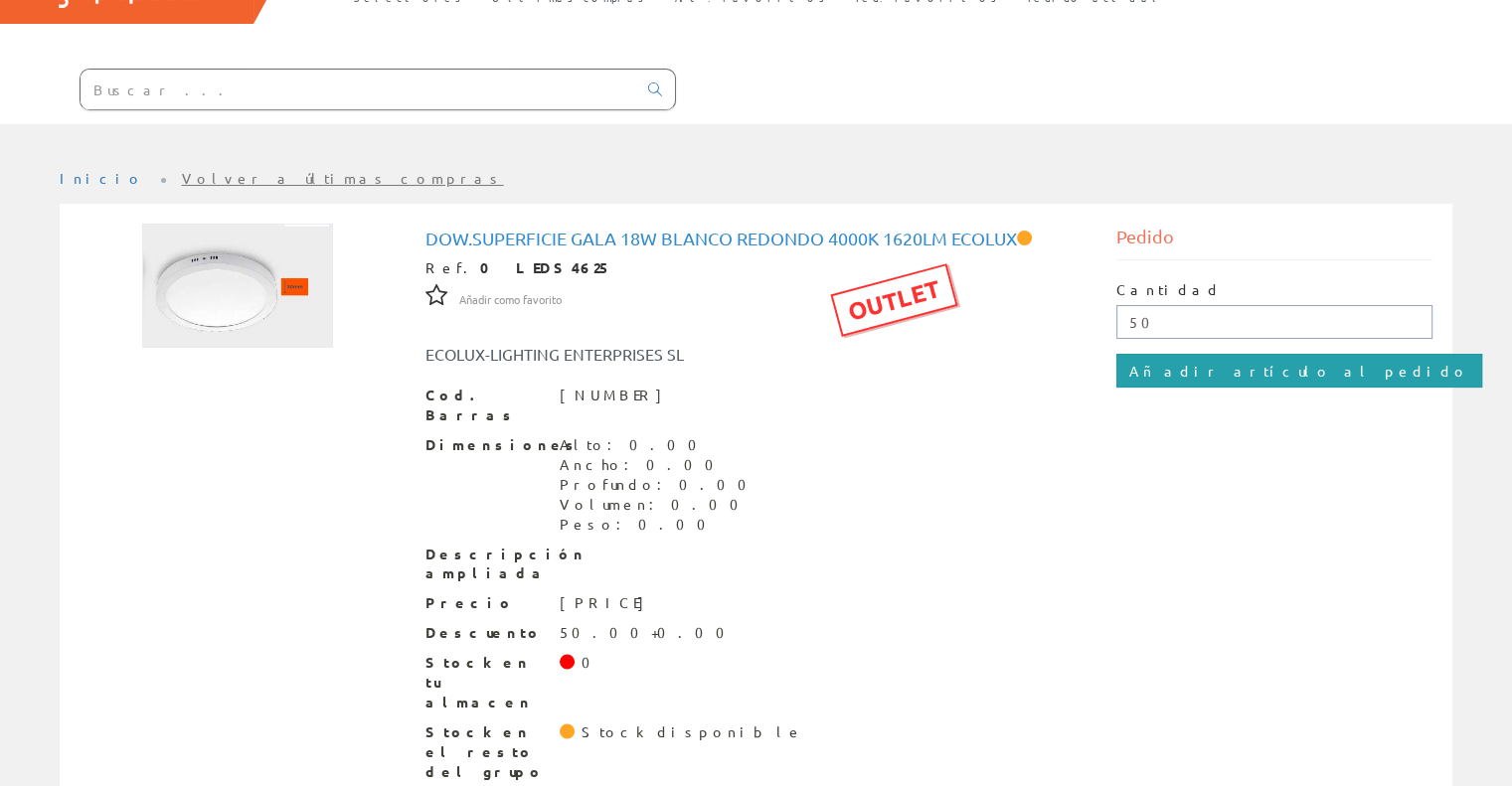 type on "50" 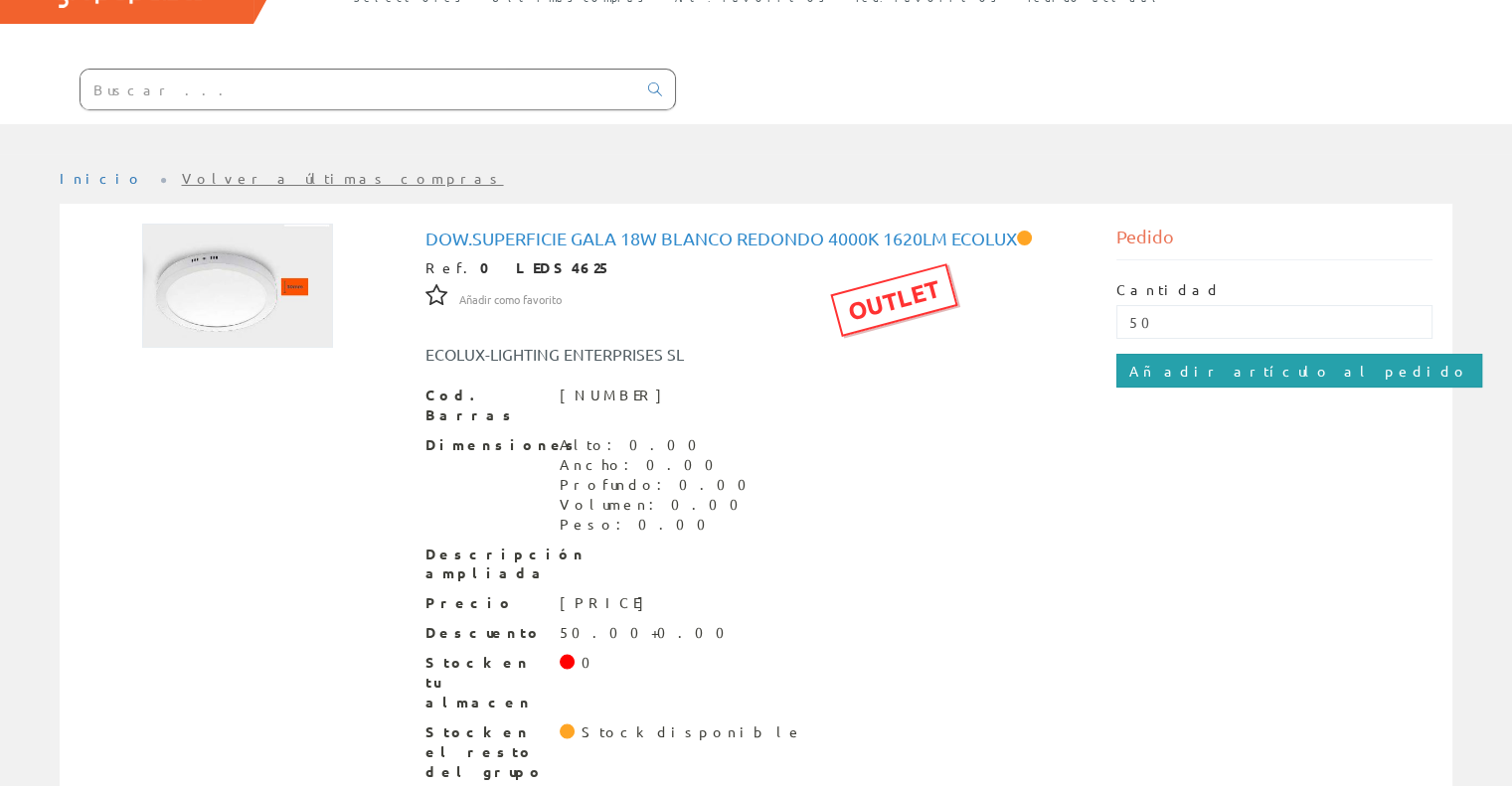 click on "Añadir artículo al pedido" at bounding box center (1299, 371) 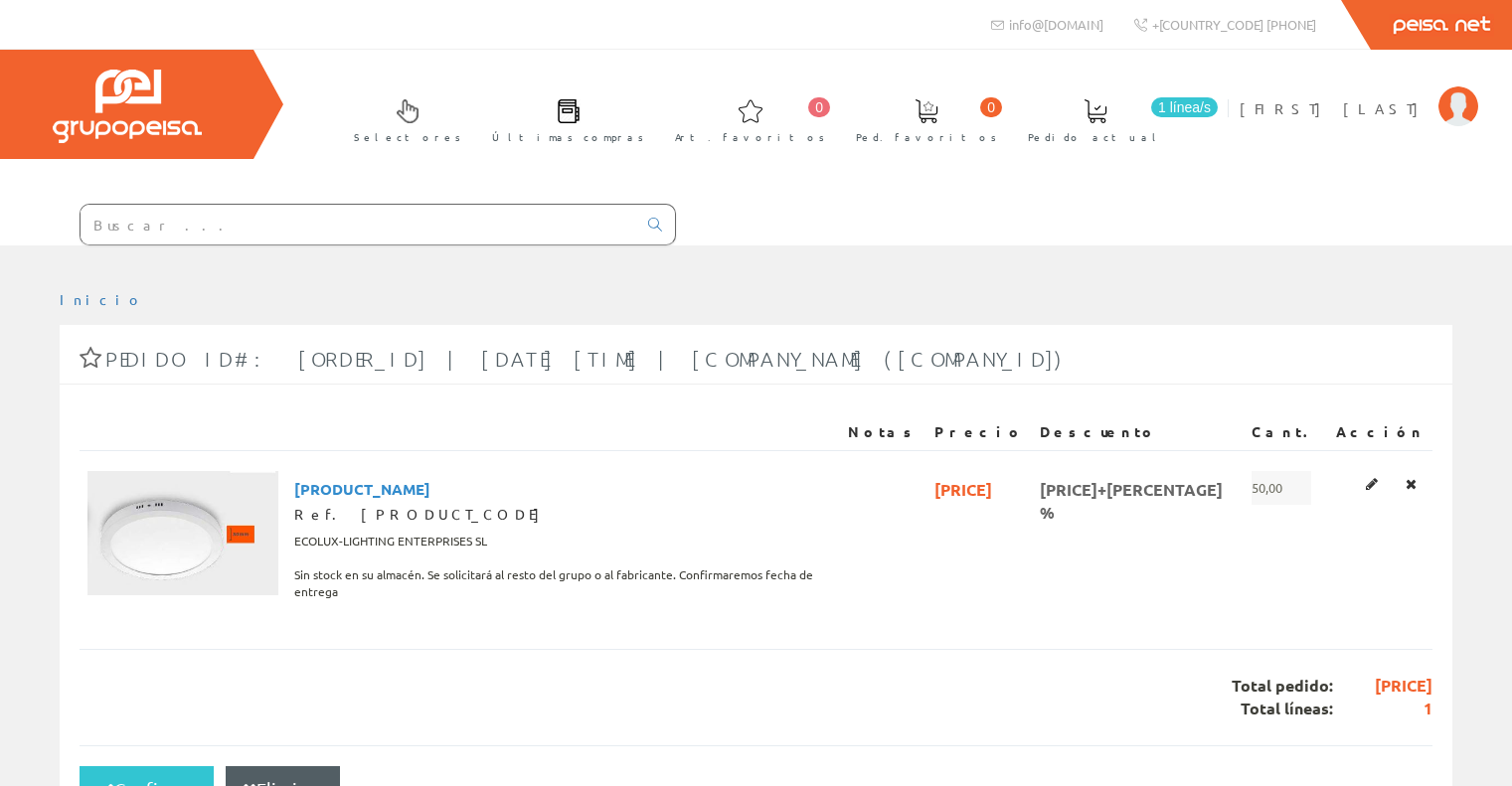 scroll, scrollTop: 0, scrollLeft: 0, axis: both 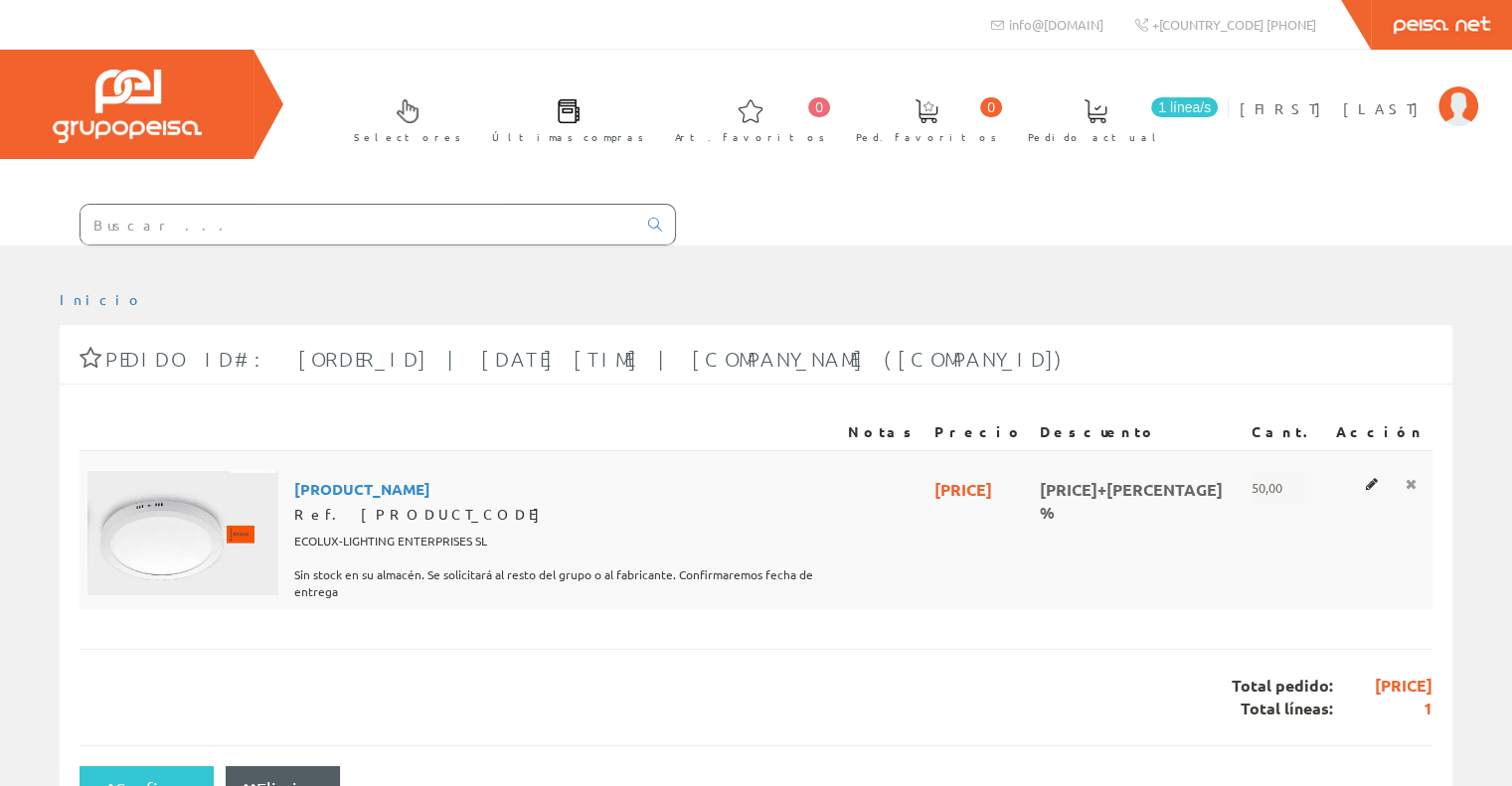 click at bounding box center [1411, 484] 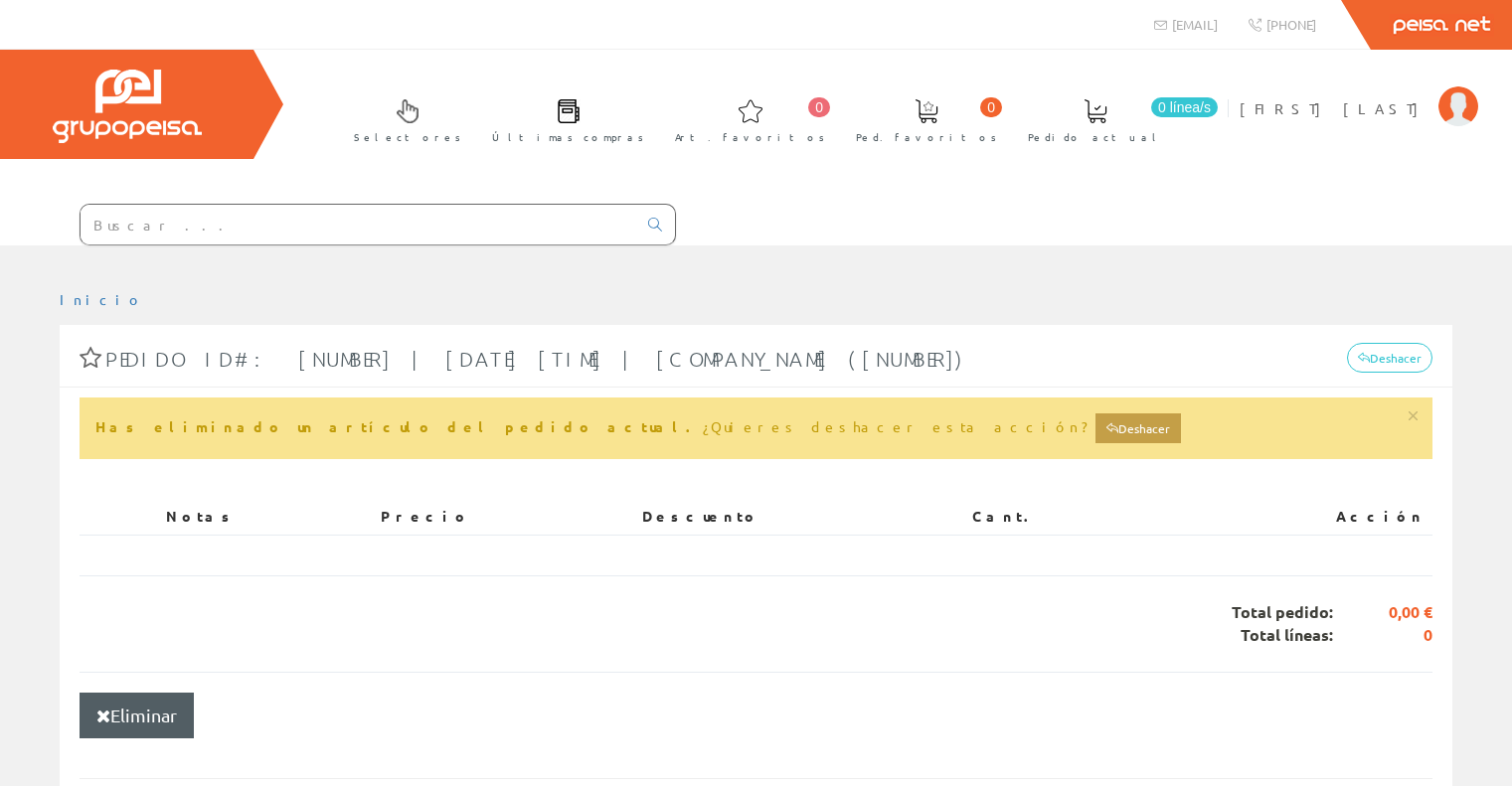 scroll, scrollTop: 0, scrollLeft: 0, axis: both 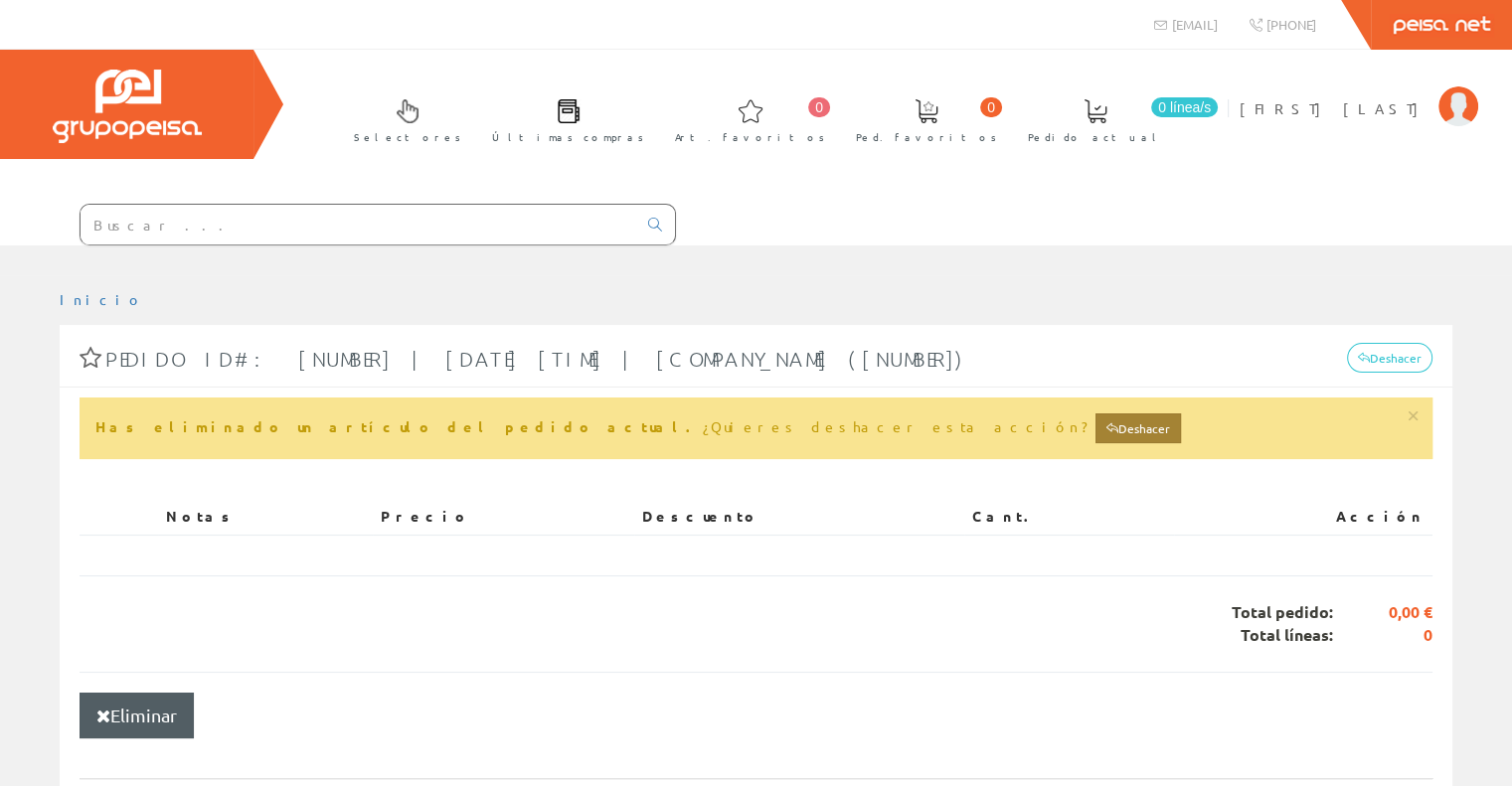 click on "Deshacer" at bounding box center [1138, 428] 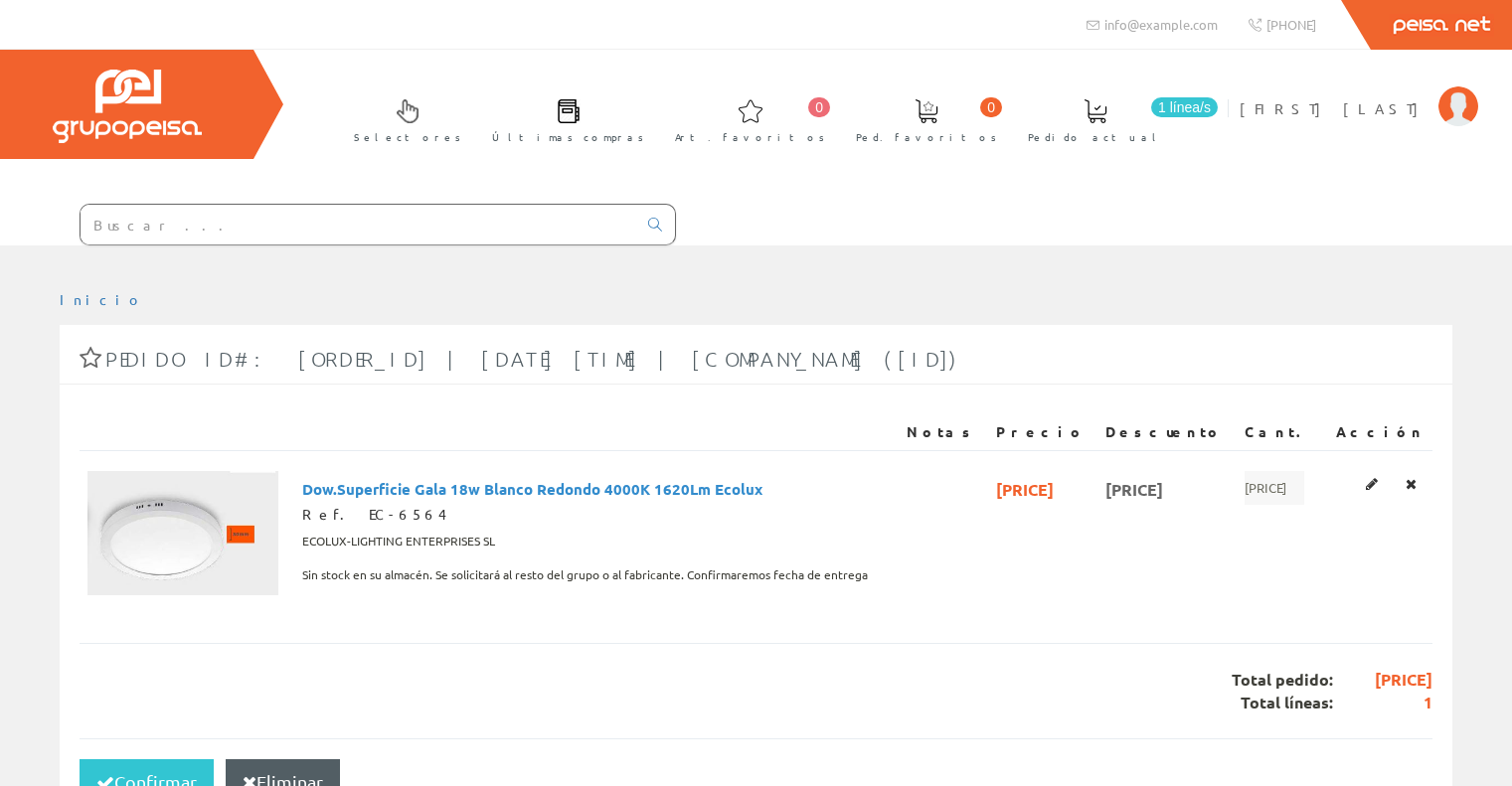 scroll, scrollTop: 0, scrollLeft: 0, axis: both 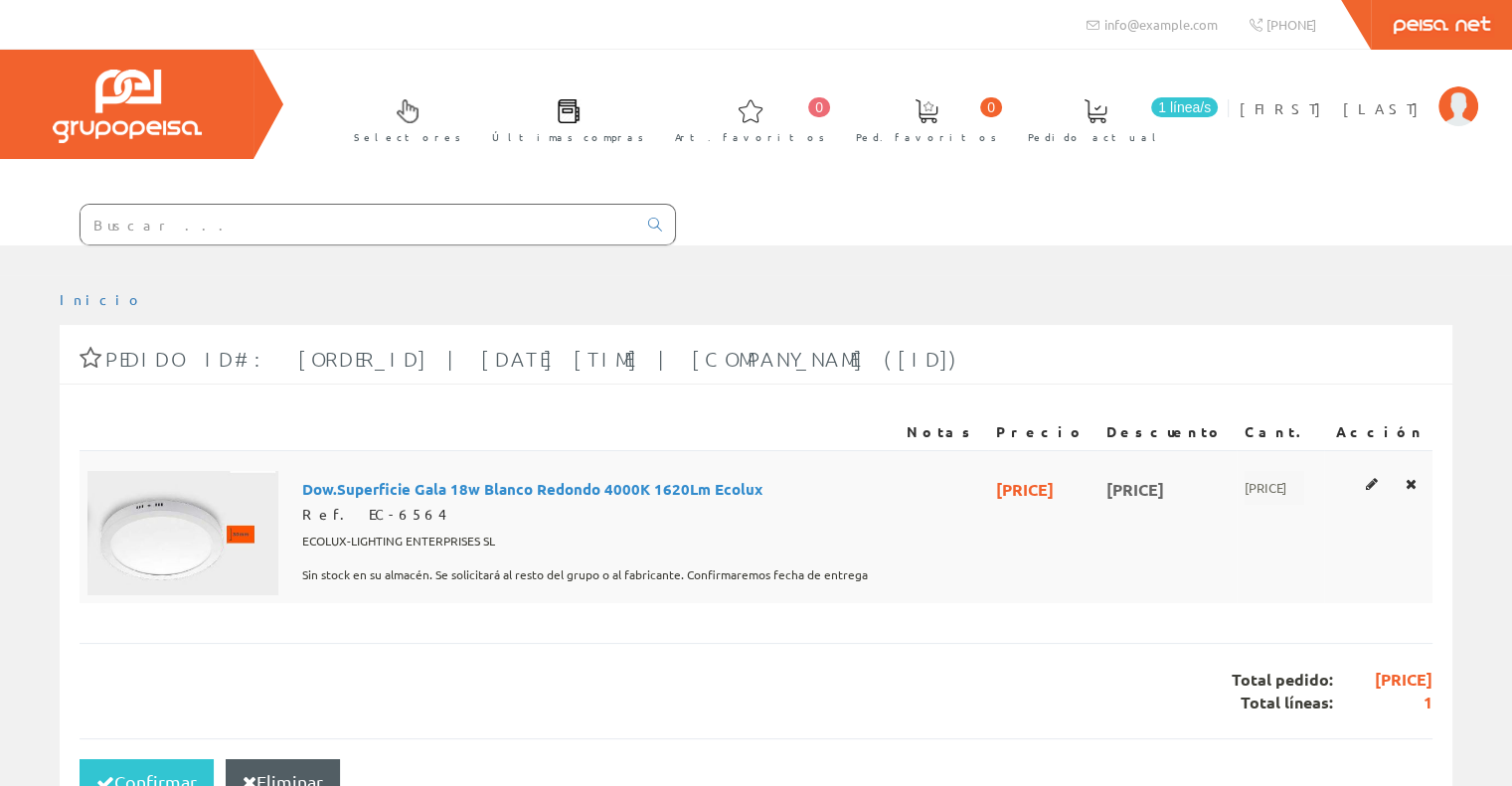 click on "50,00" at bounding box center [1274, 488] 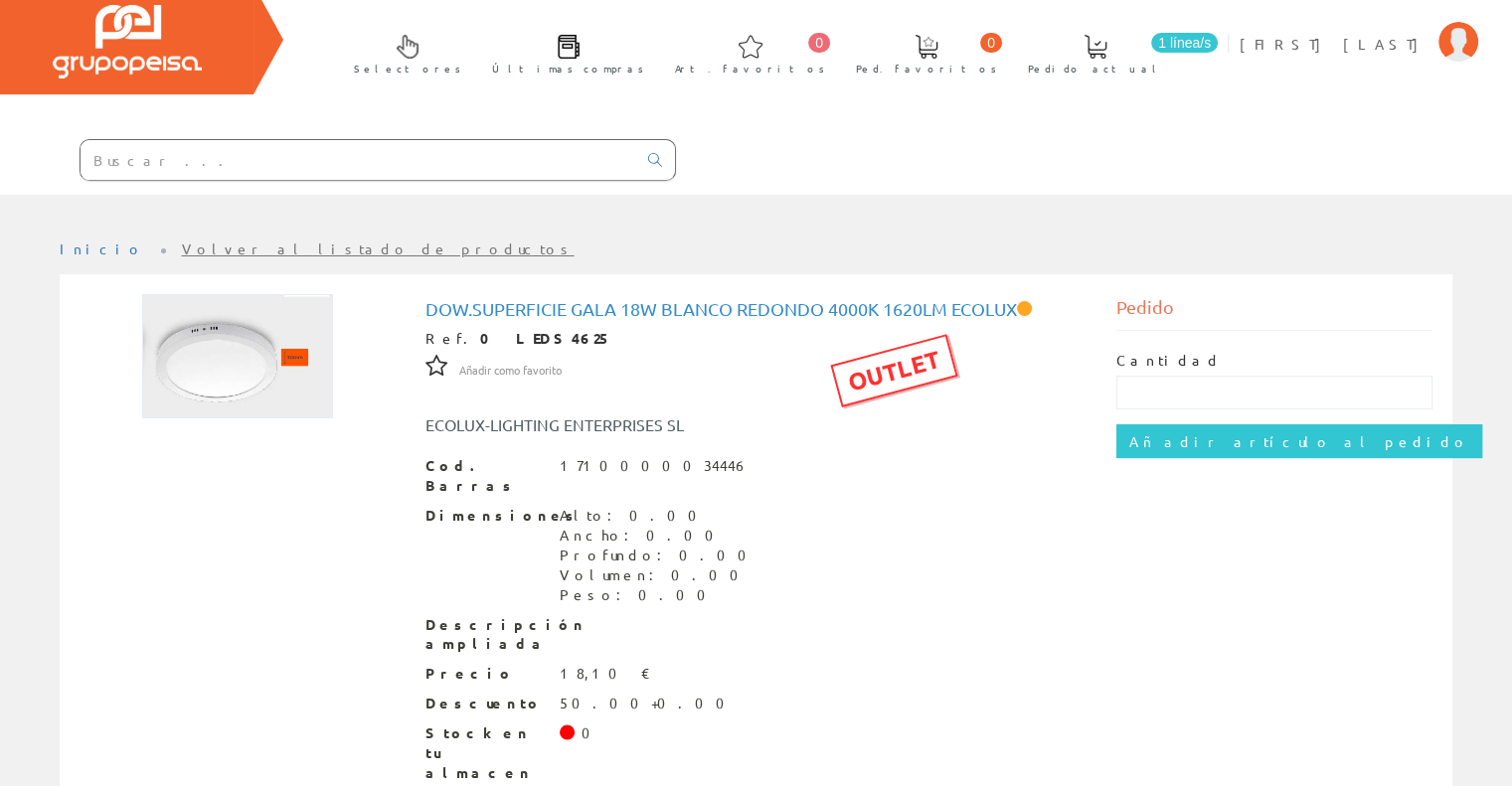 scroll, scrollTop: 99, scrollLeft: 0, axis: vertical 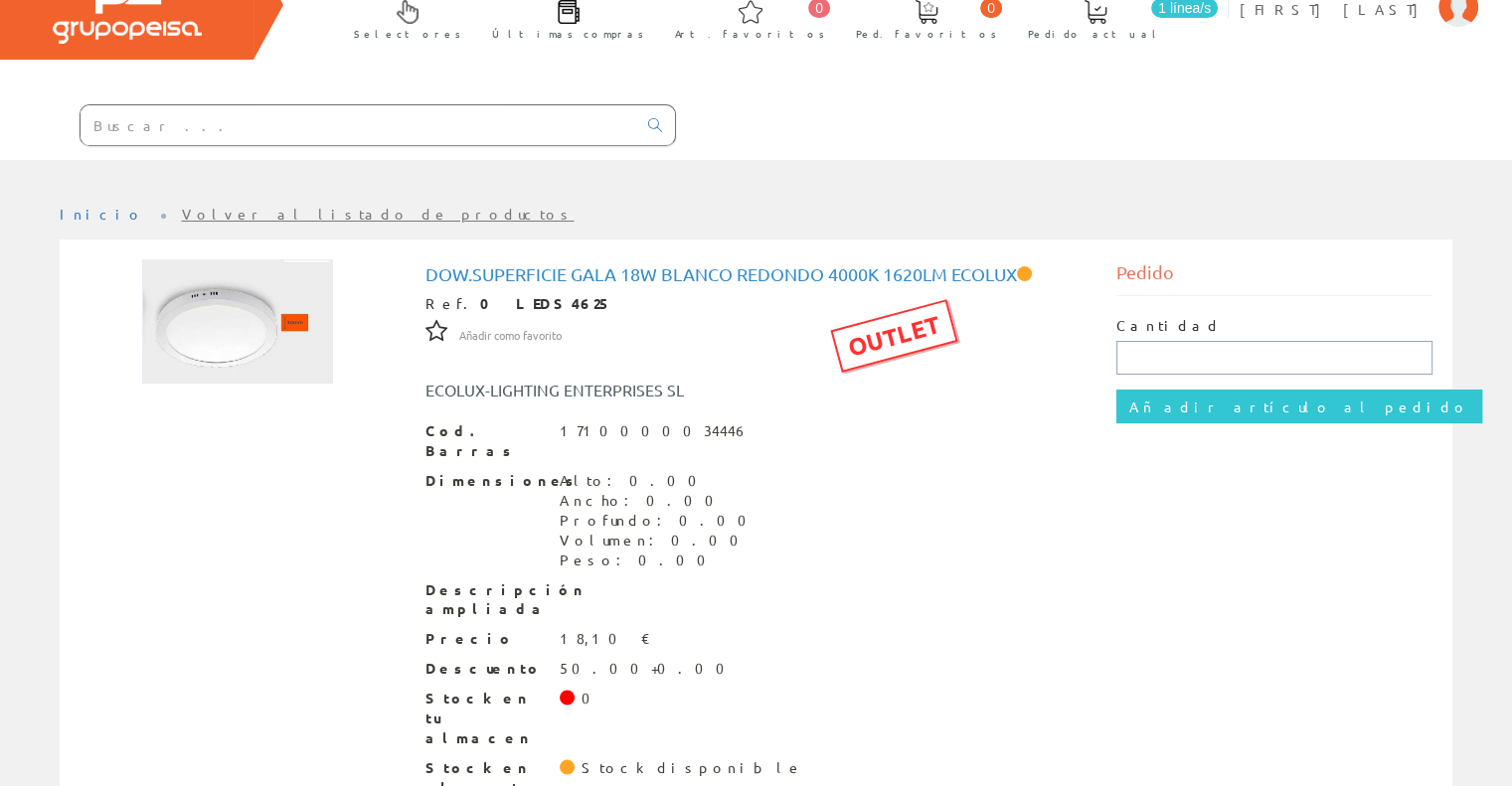 click at bounding box center (1274, 358) 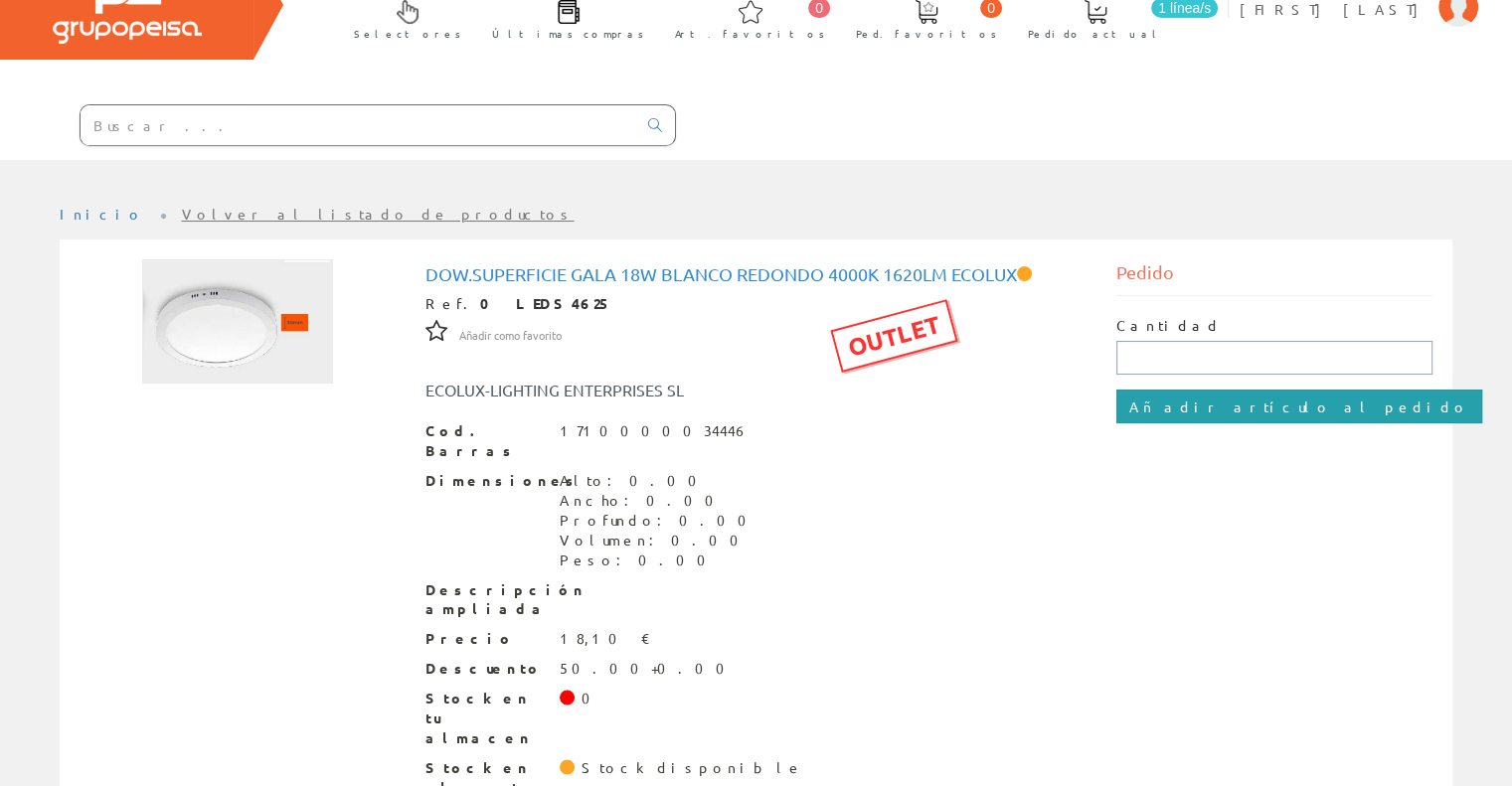 type on "25" 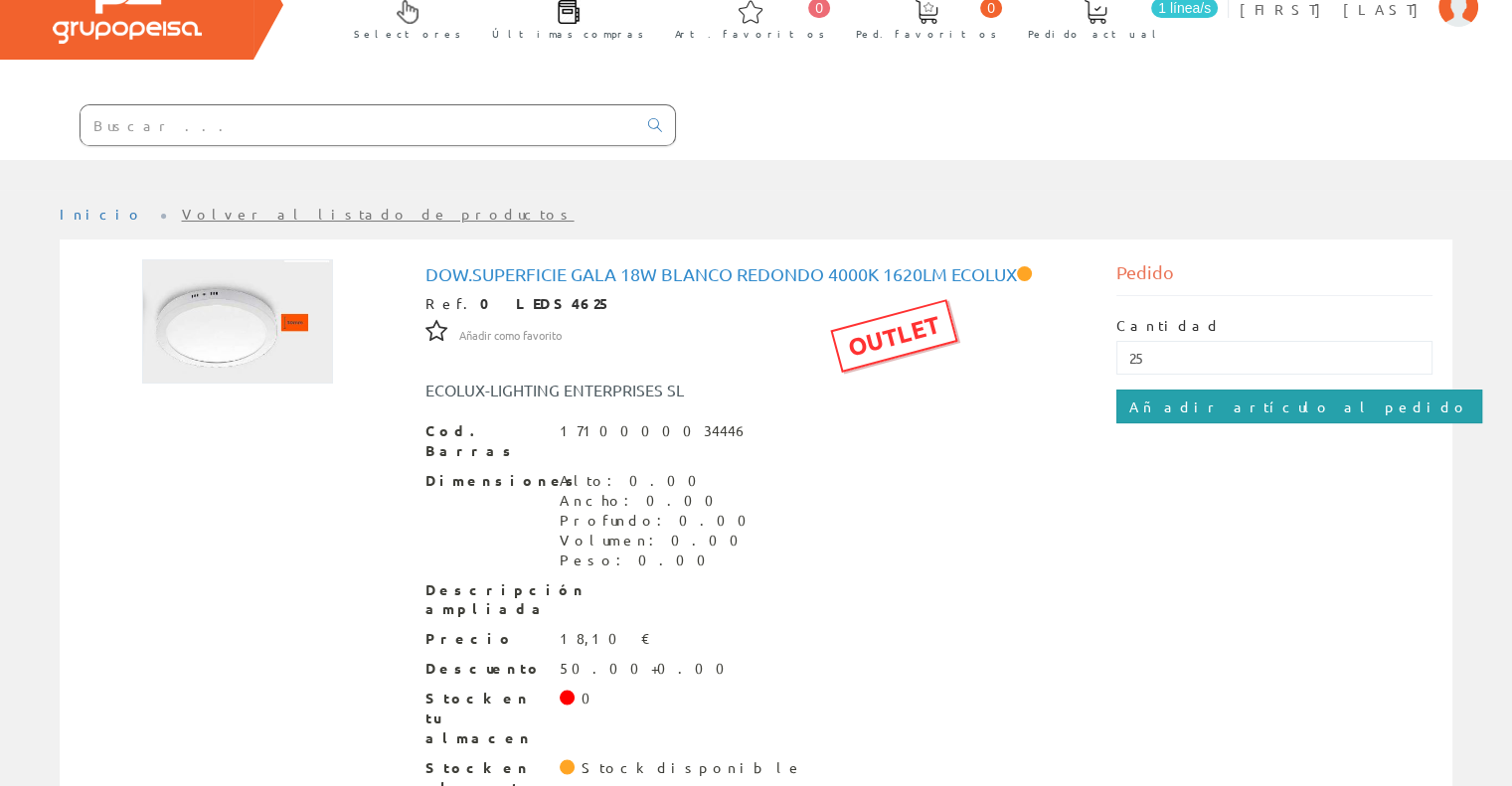 click on "Añadir artículo al pedido" at bounding box center [1299, 406] 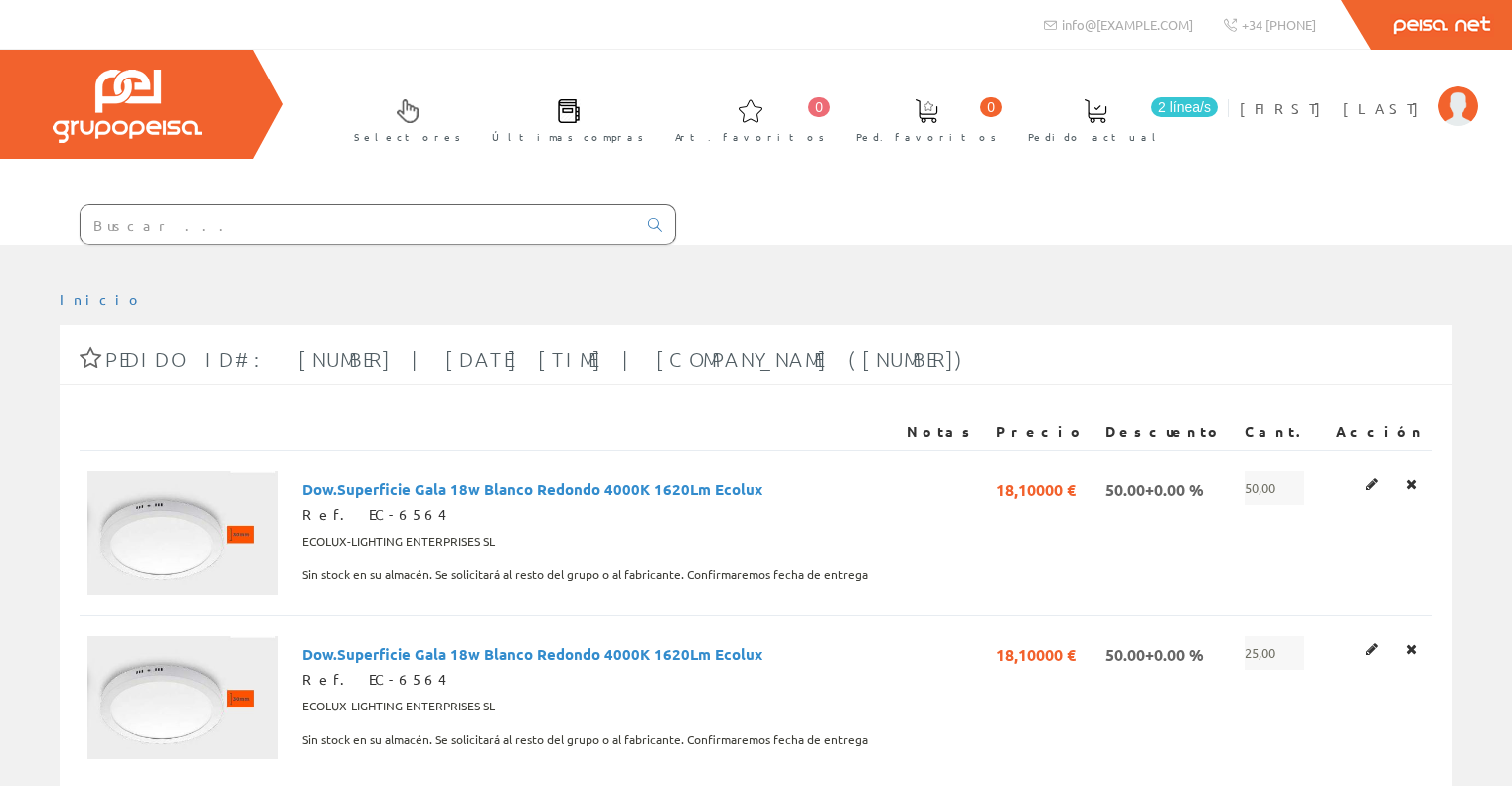 scroll, scrollTop: 0, scrollLeft: 0, axis: both 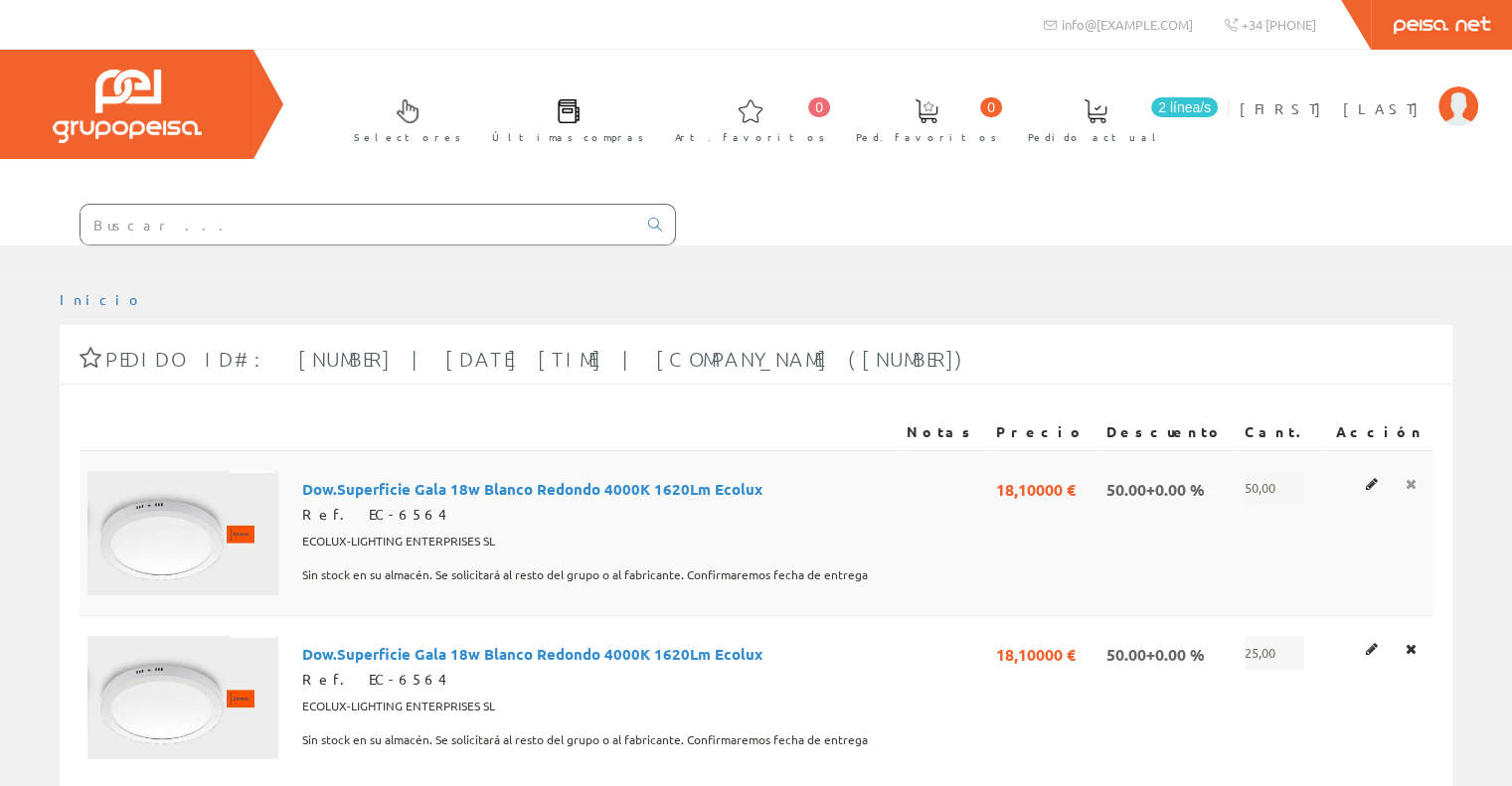 click at bounding box center [1411, 484] 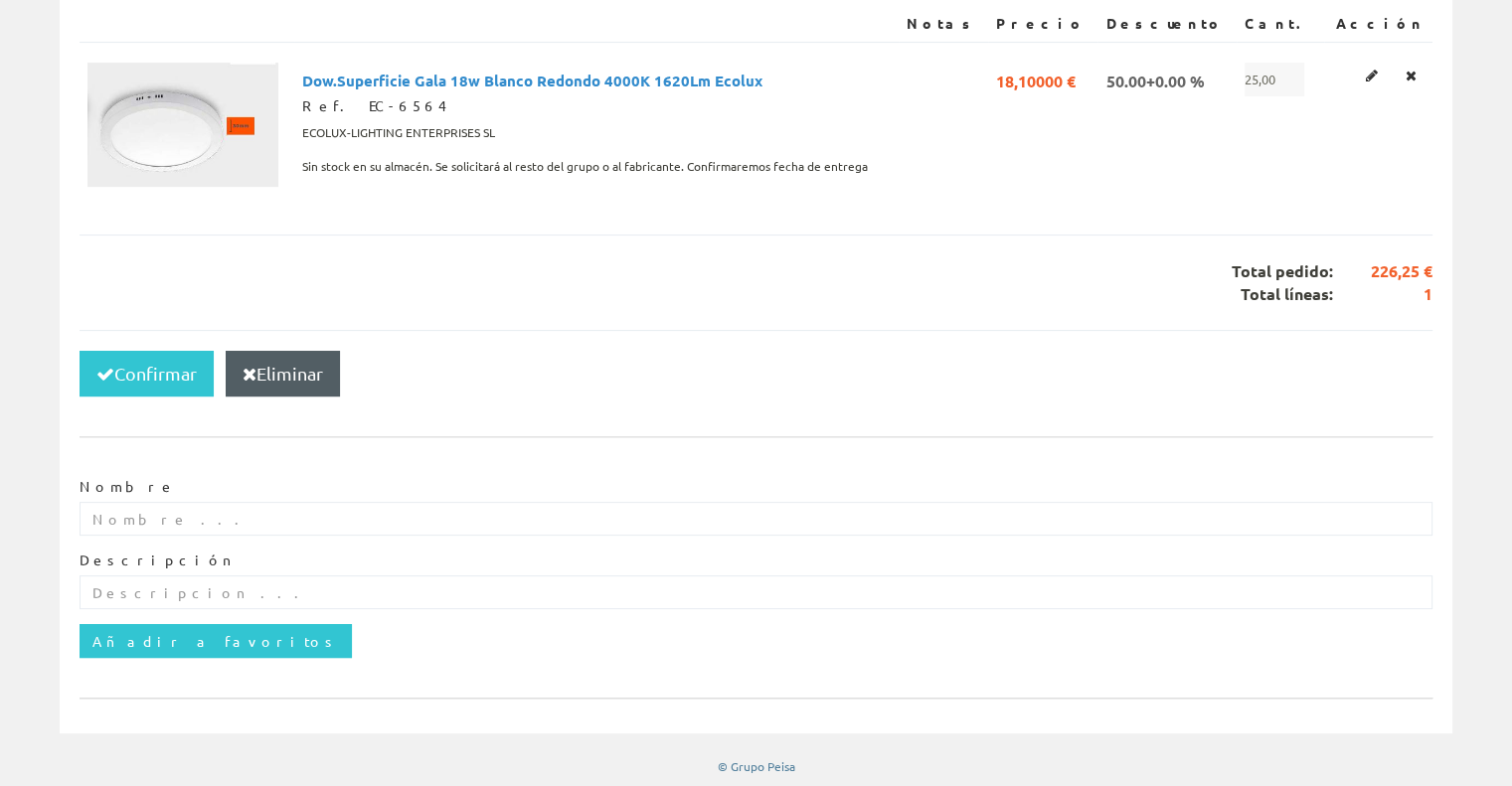 scroll, scrollTop: 0, scrollLeft: 0, axis: both 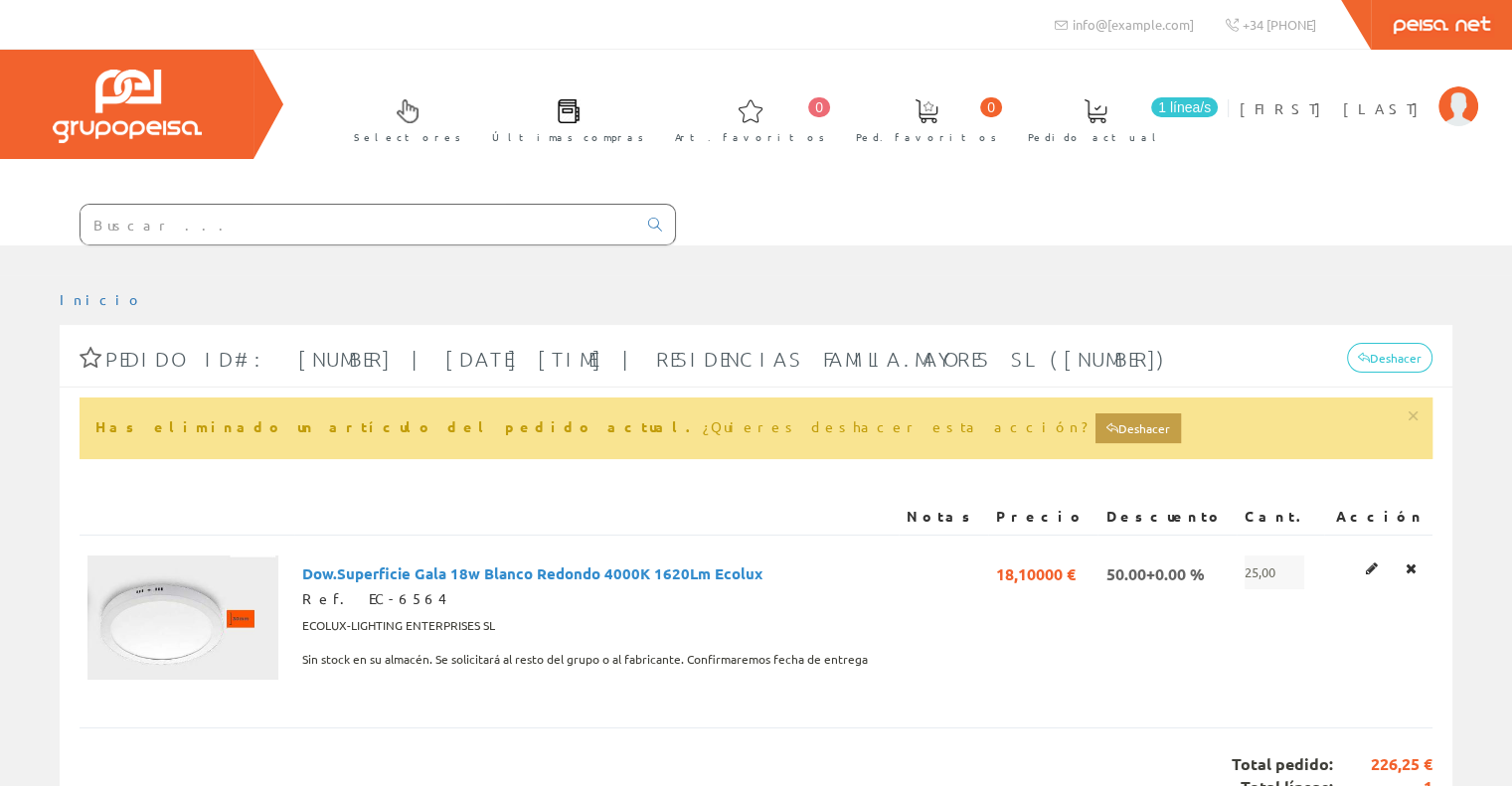 click at bounding box center (756, 260) 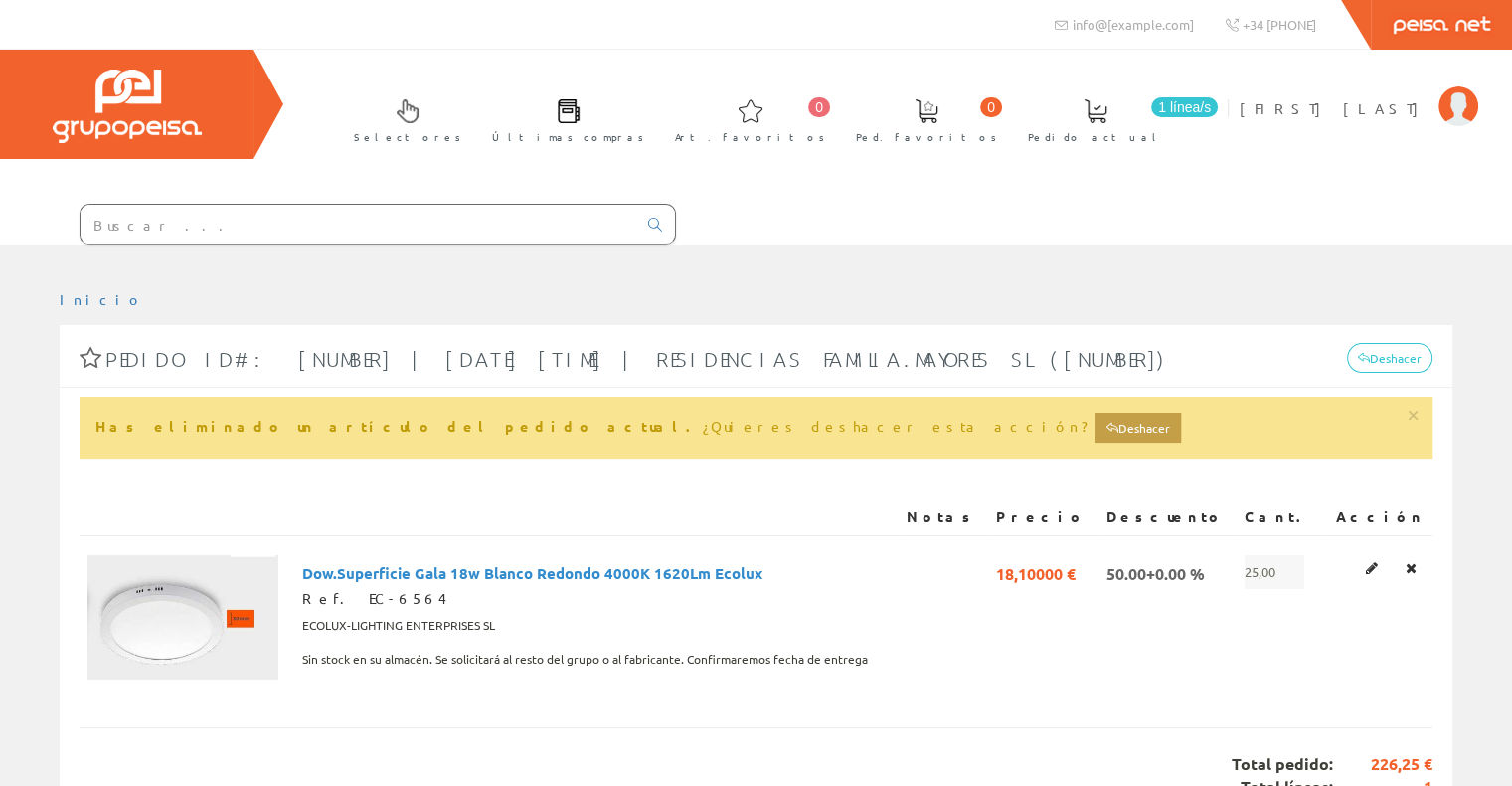 click at bounding box center (358, 225) 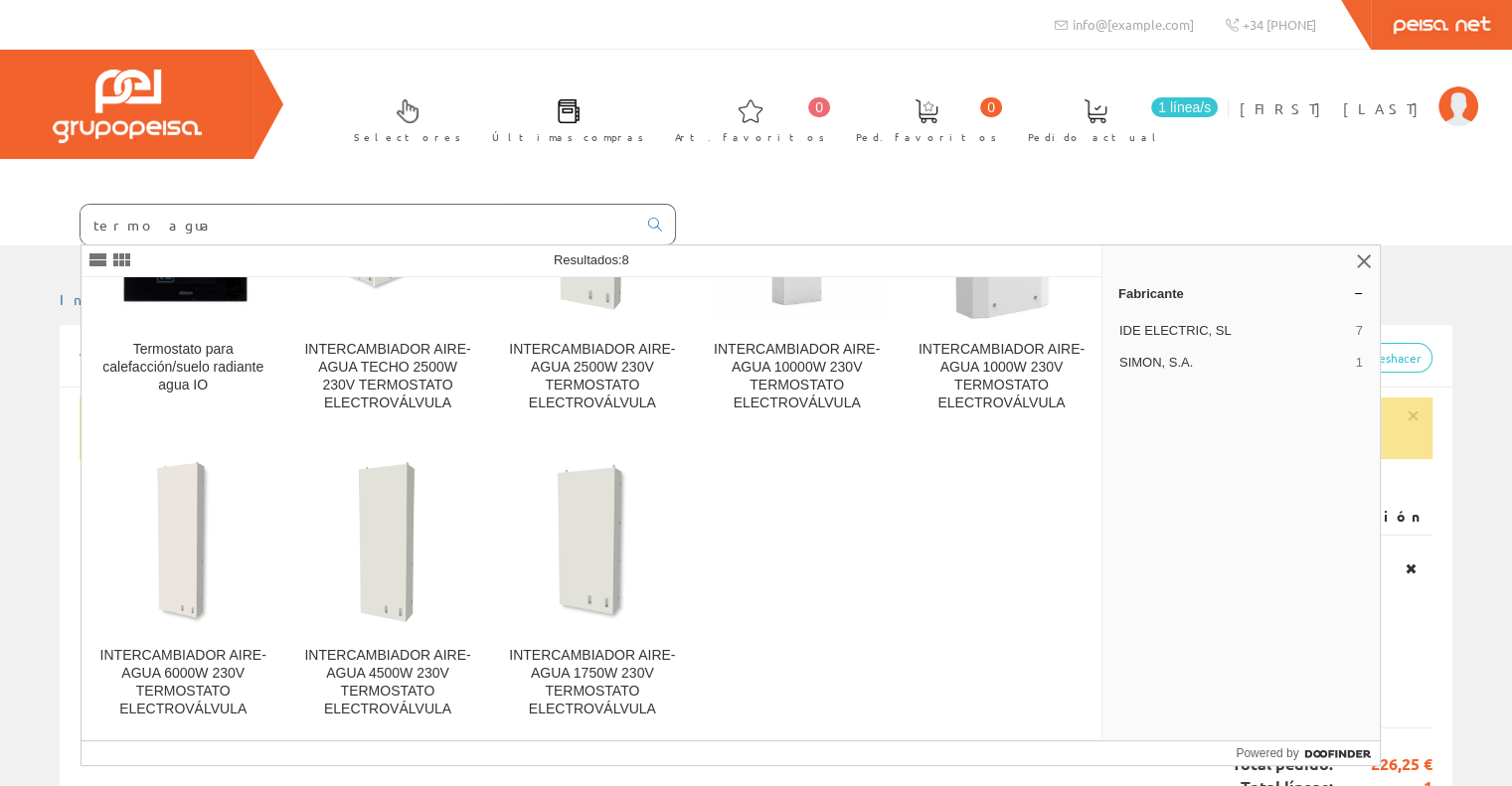 scroll, scrollTop: 0, scrollLeft: 0, axis: both 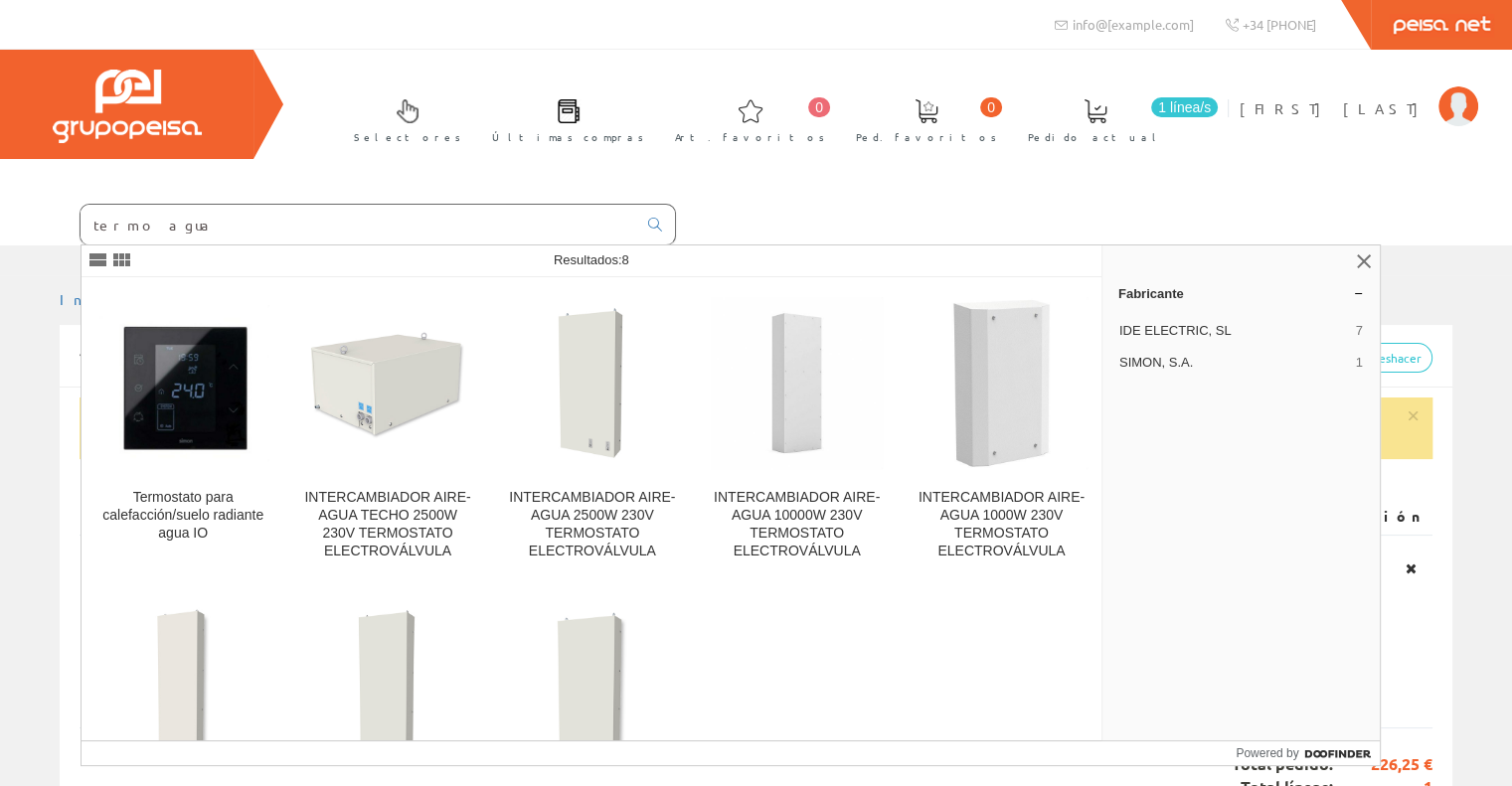 click on "termo agua" at bounding box center (358, 225) 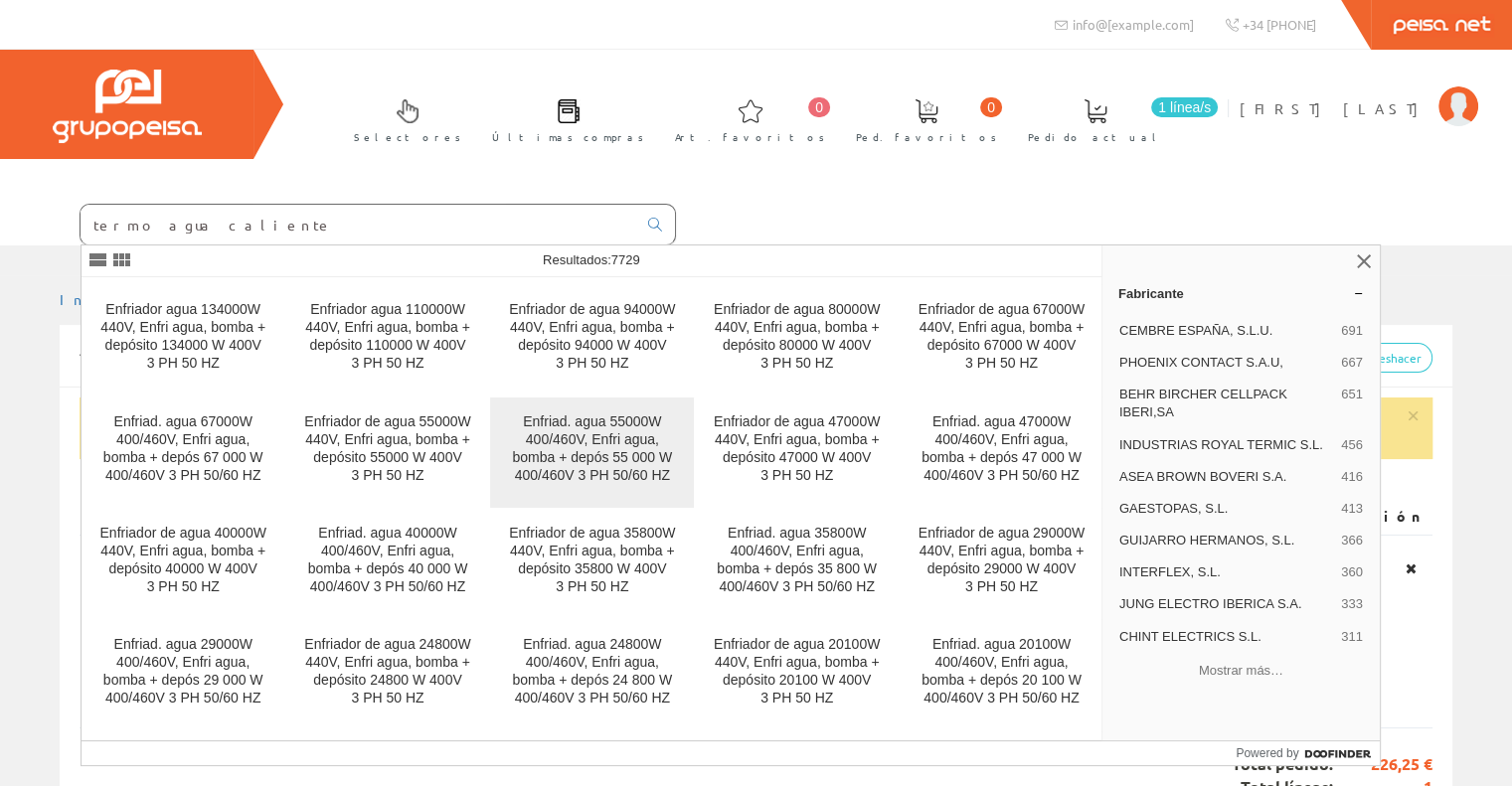scroll, scrollTop: 1292, scrollLeft: 0, axis: vertical 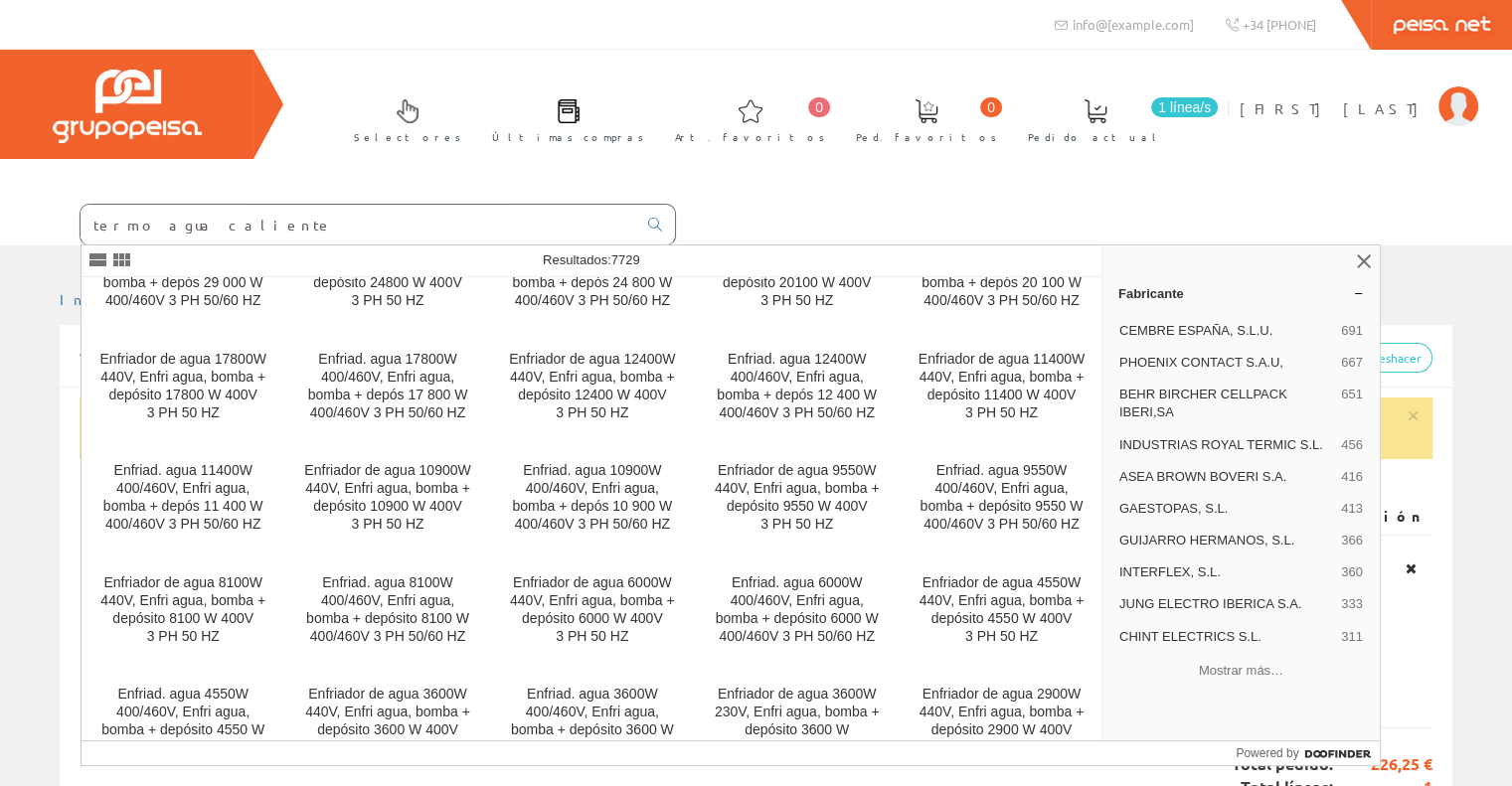 click on "termo agua caliente" at bounding box center (358, 225) 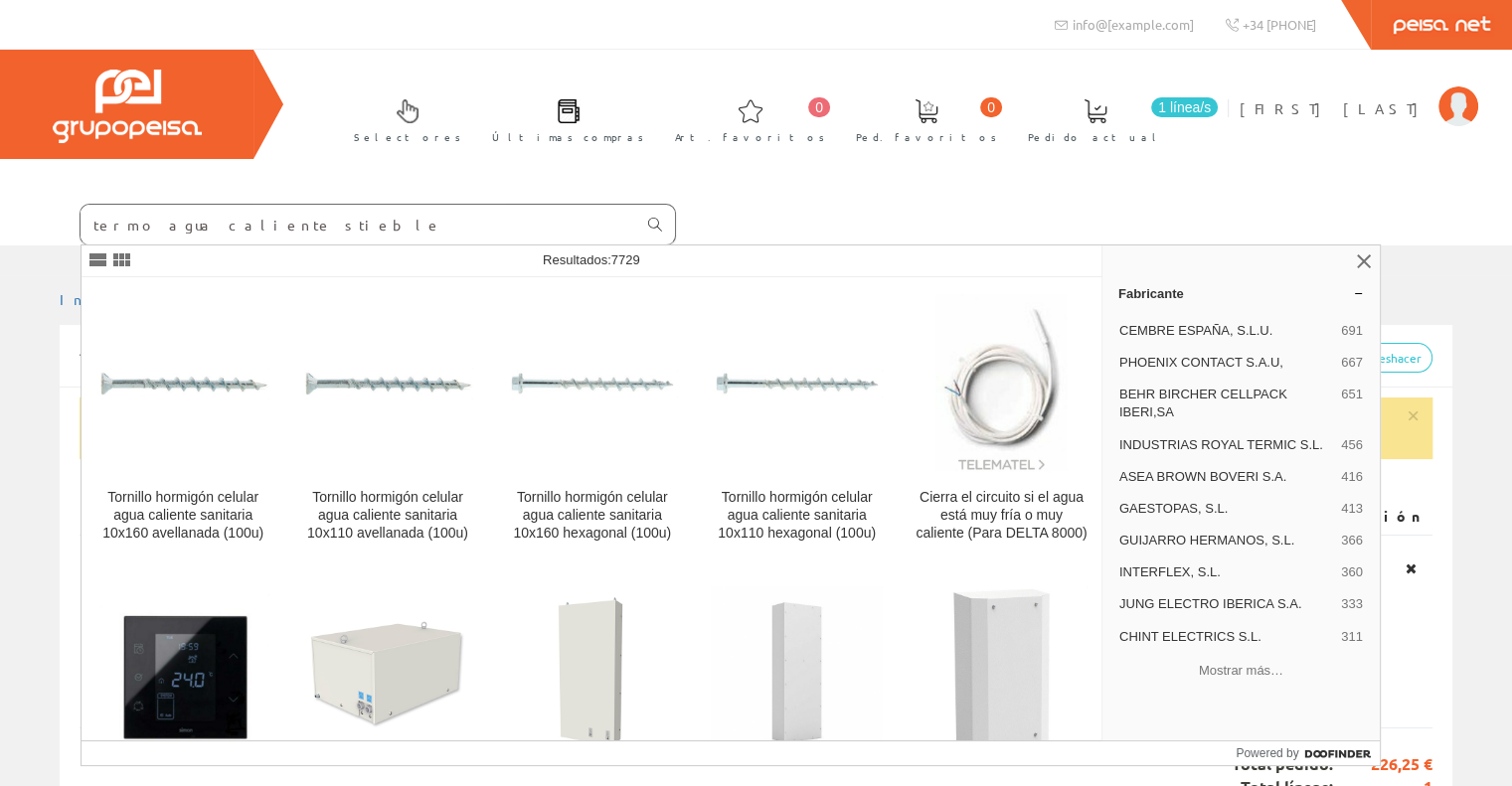 type on "termo agua caliente stieble" 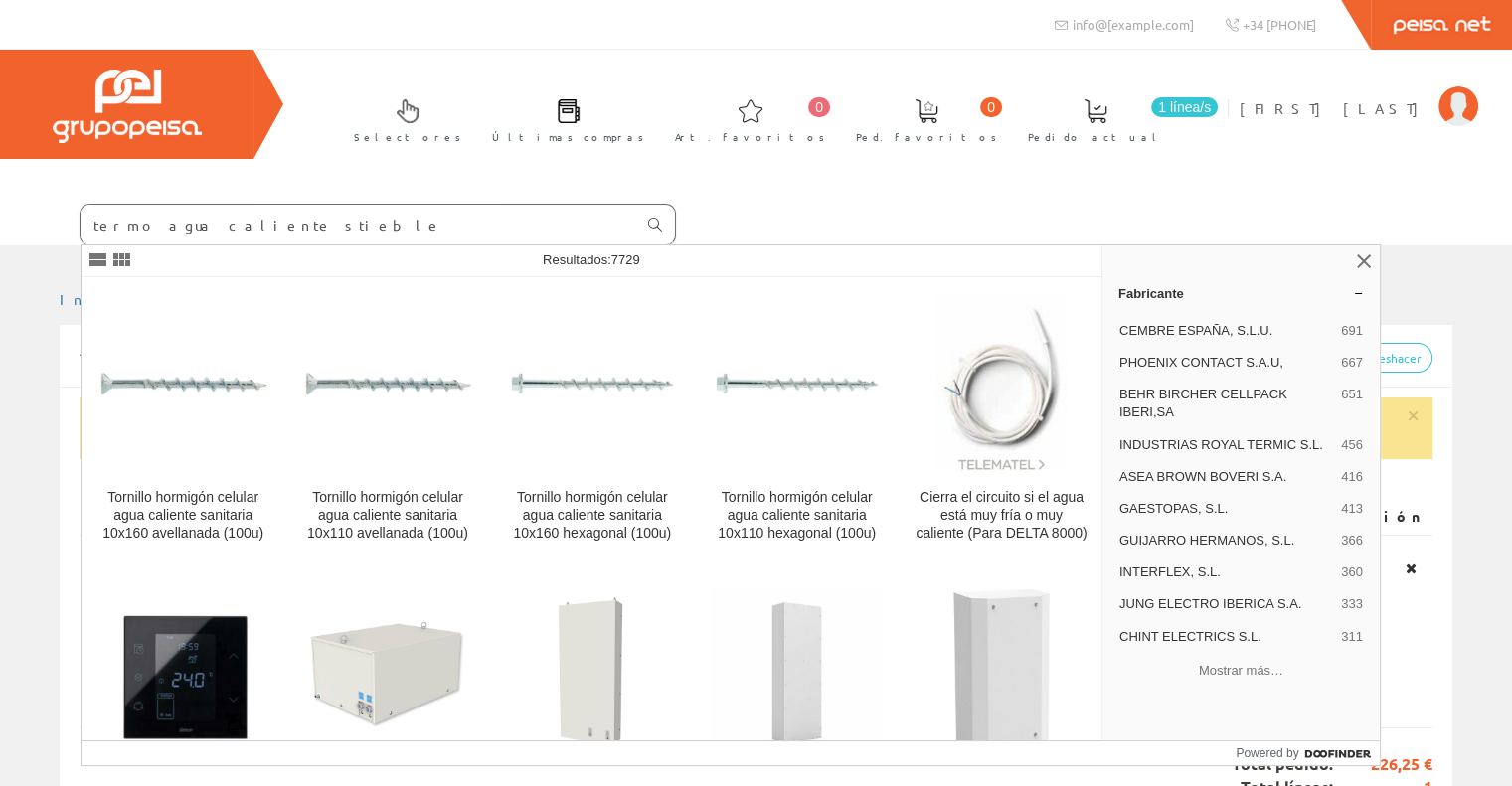 click at bounding box center [655, 225] 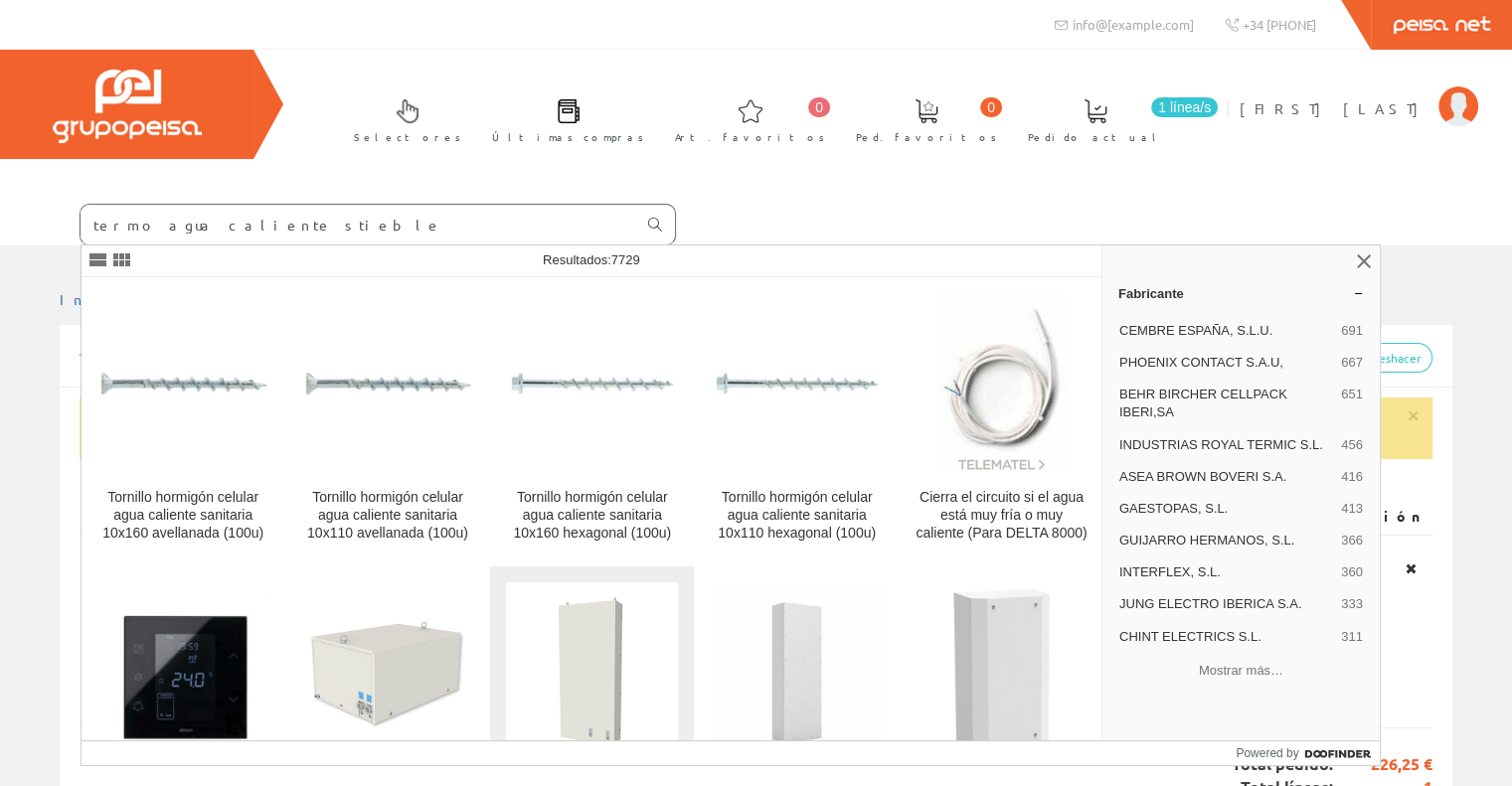 scroll, scrollTop: 93, scrollLeft: 0, axis: vertical 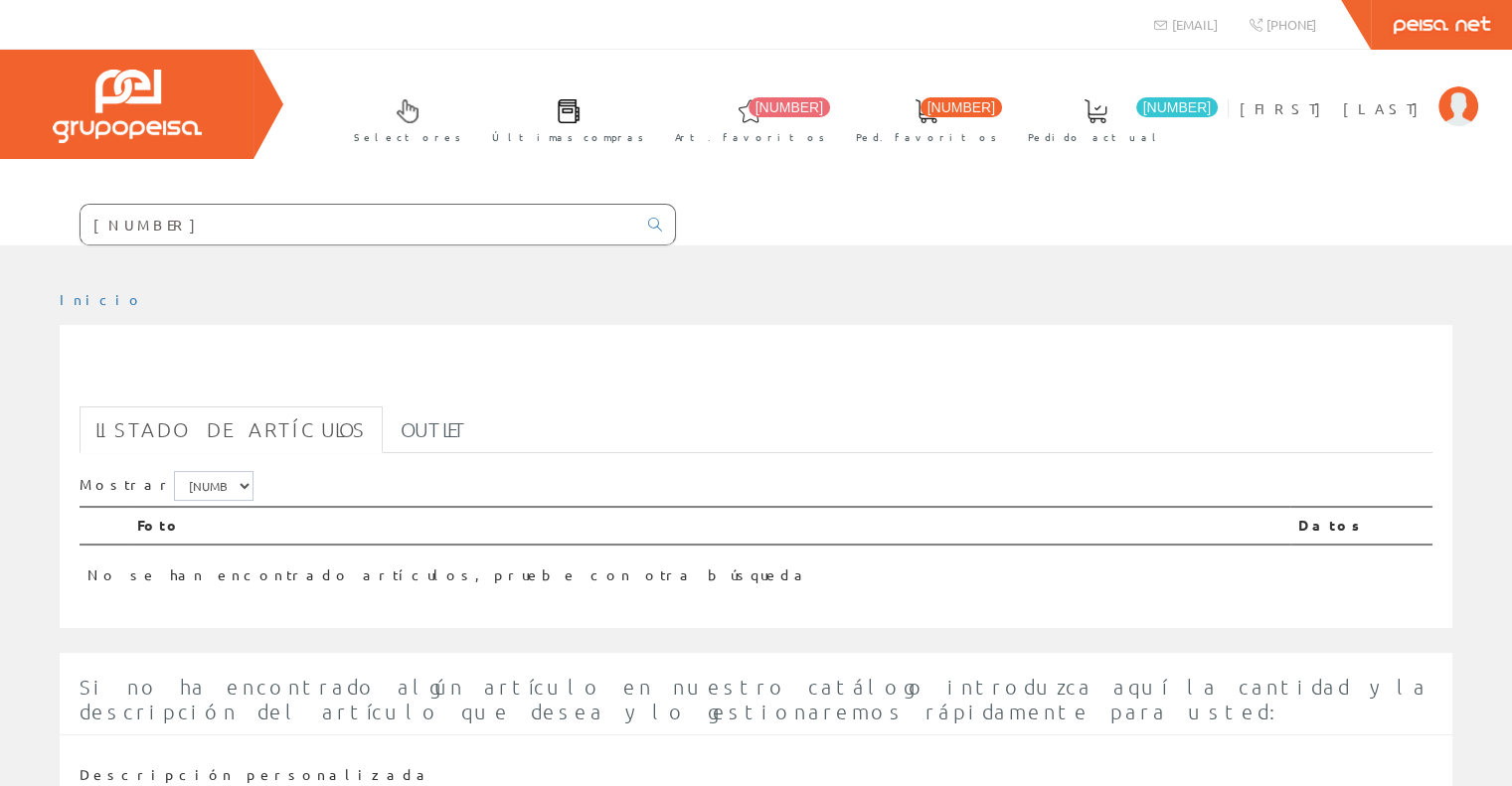 click on "termo agua caliente stieble" at bounding box center (358, 225) 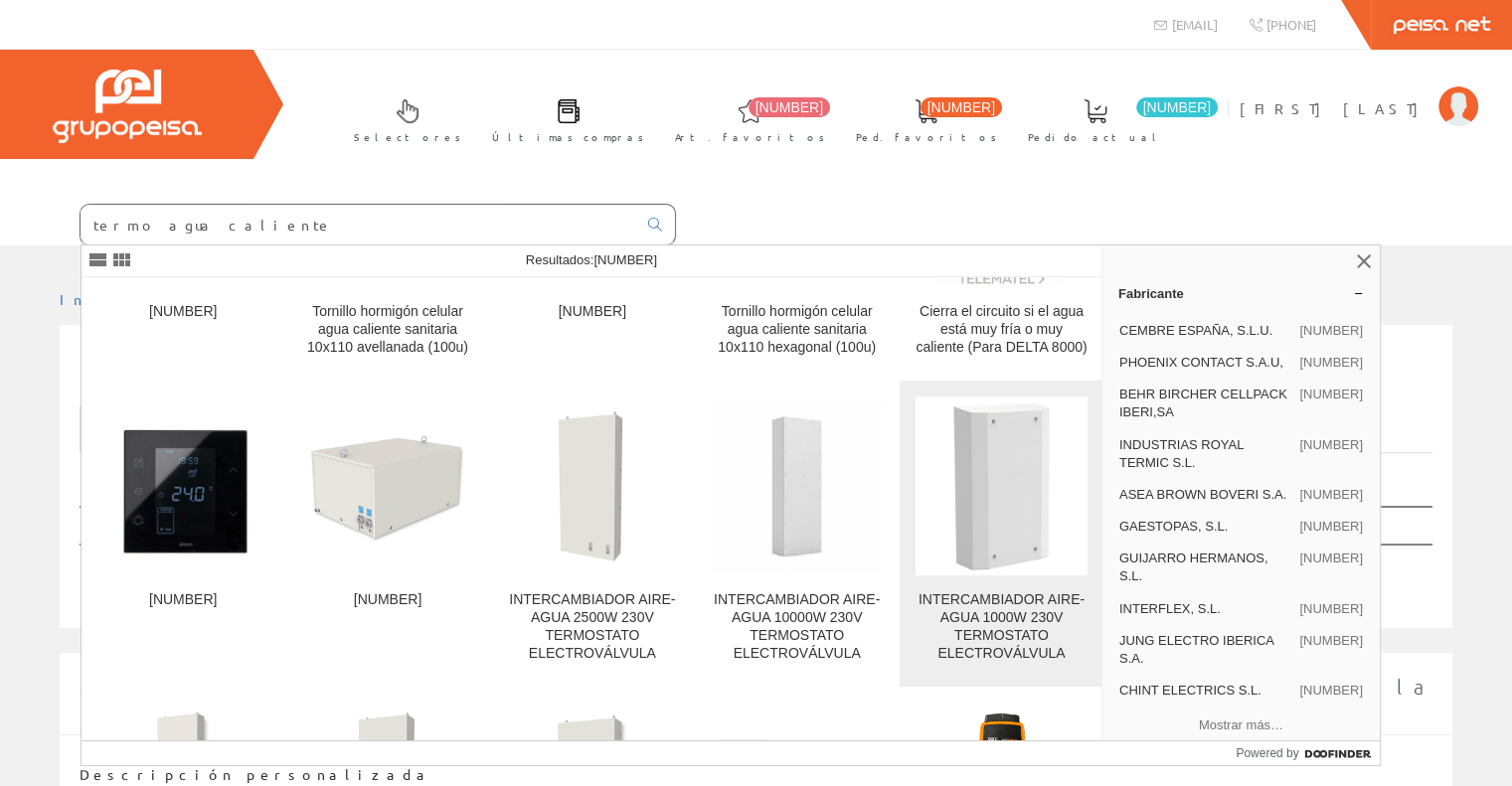 scroll, scrollTop: 199, scrollLeft: 0, axis: vertical 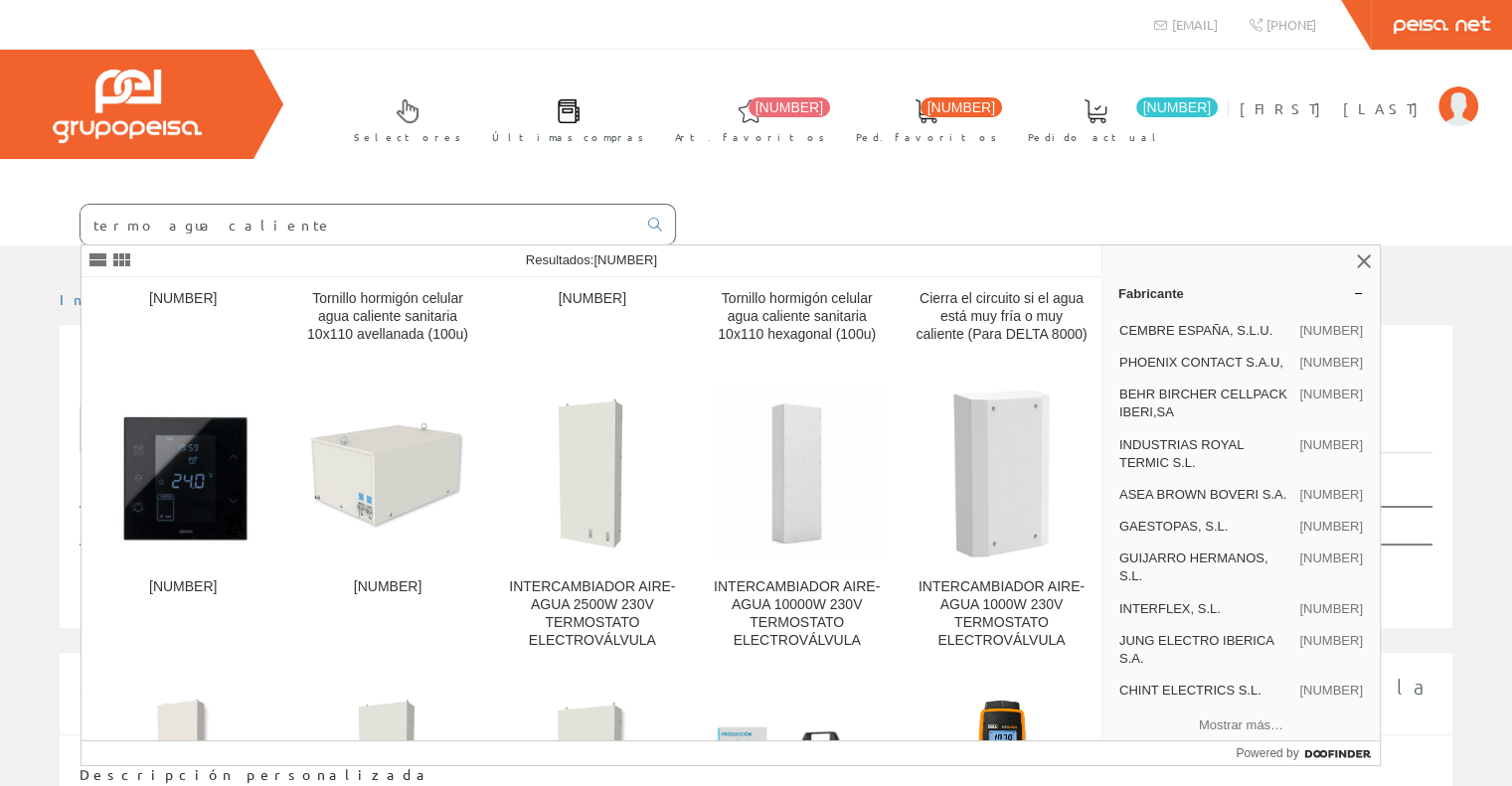 click on "termo agua caliente" at bounding box center [358, 225] 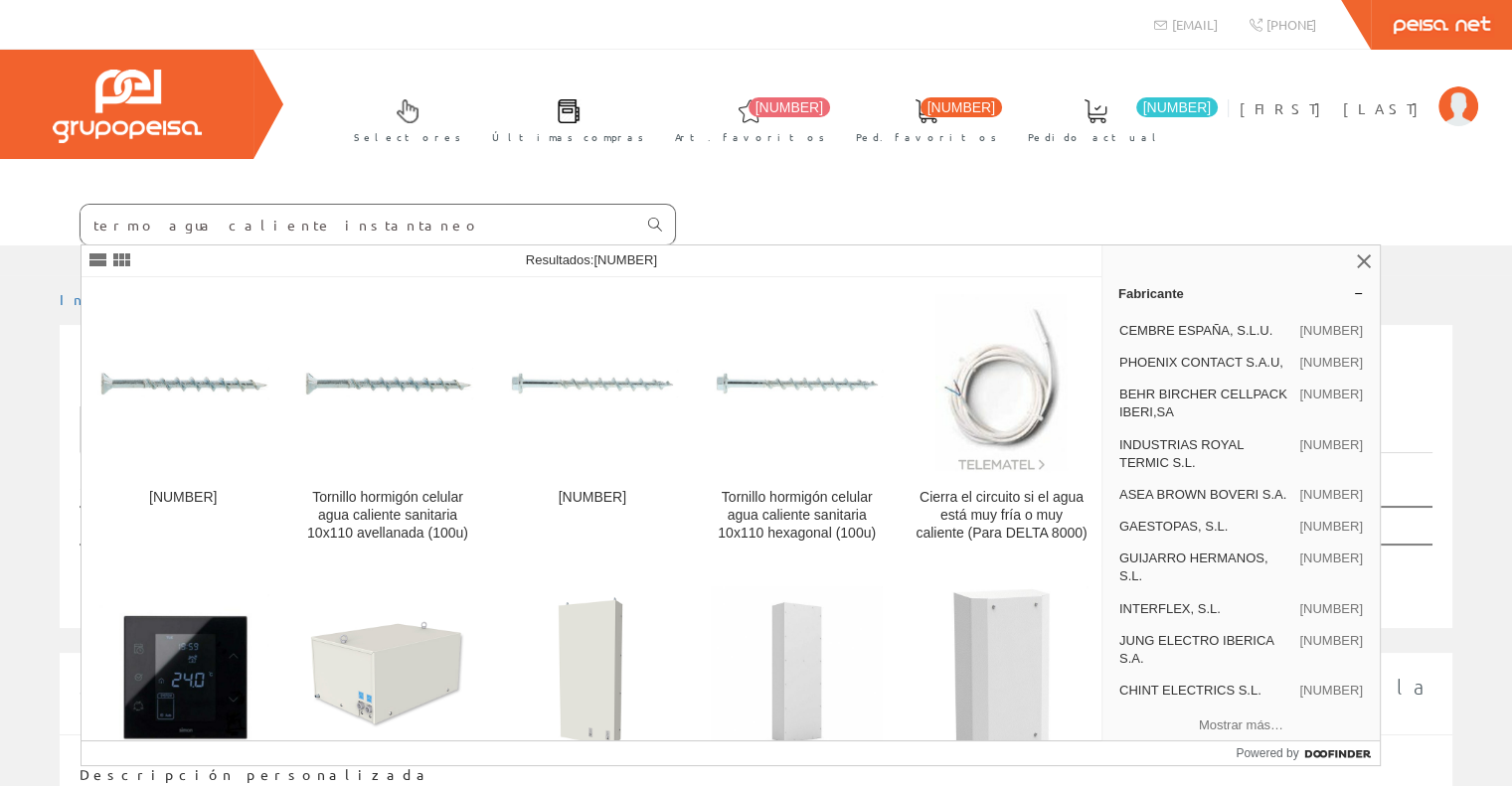 type on "termo agua caliente instantaneo" 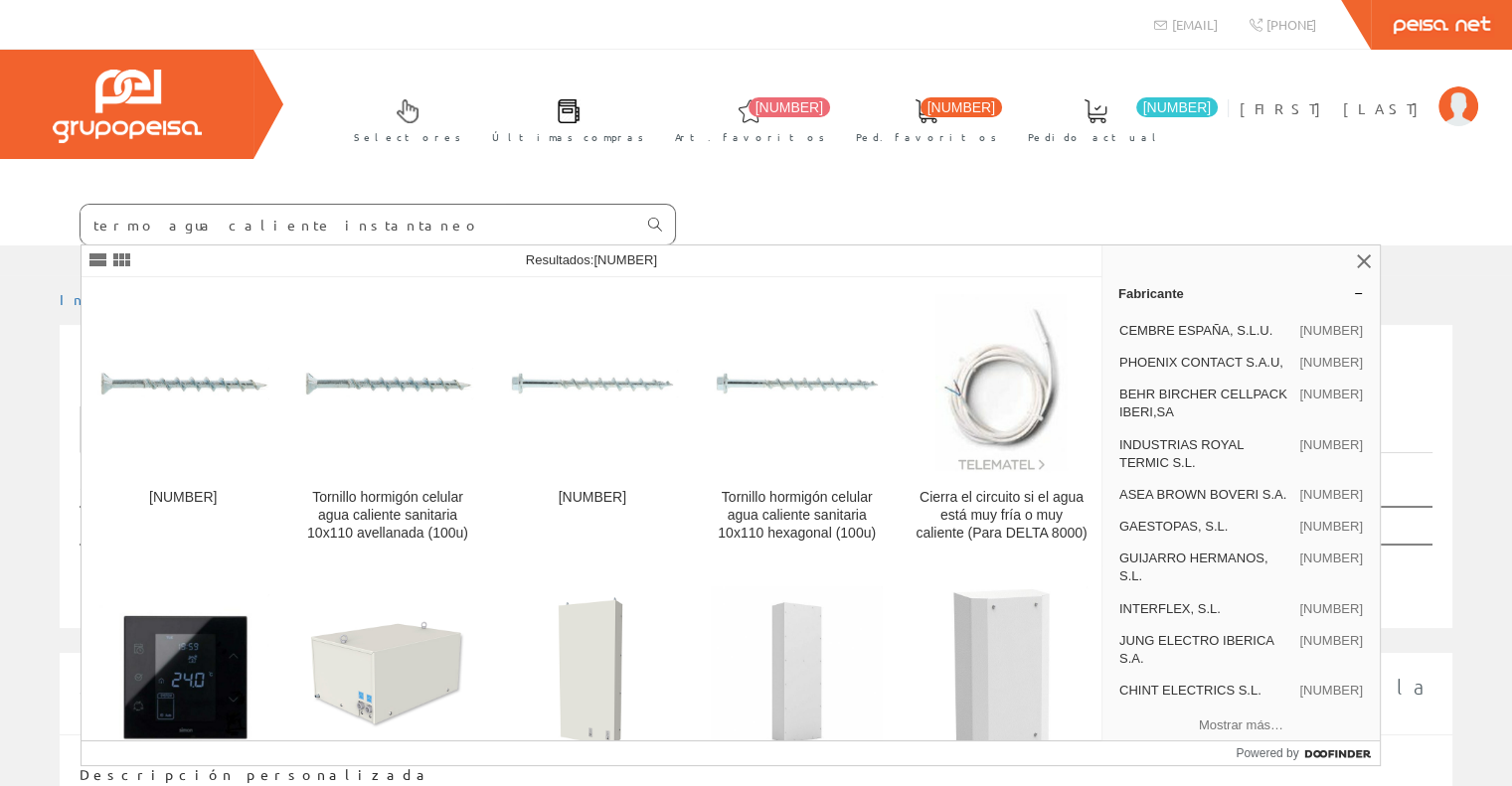 click at bounding box center [655, 225] 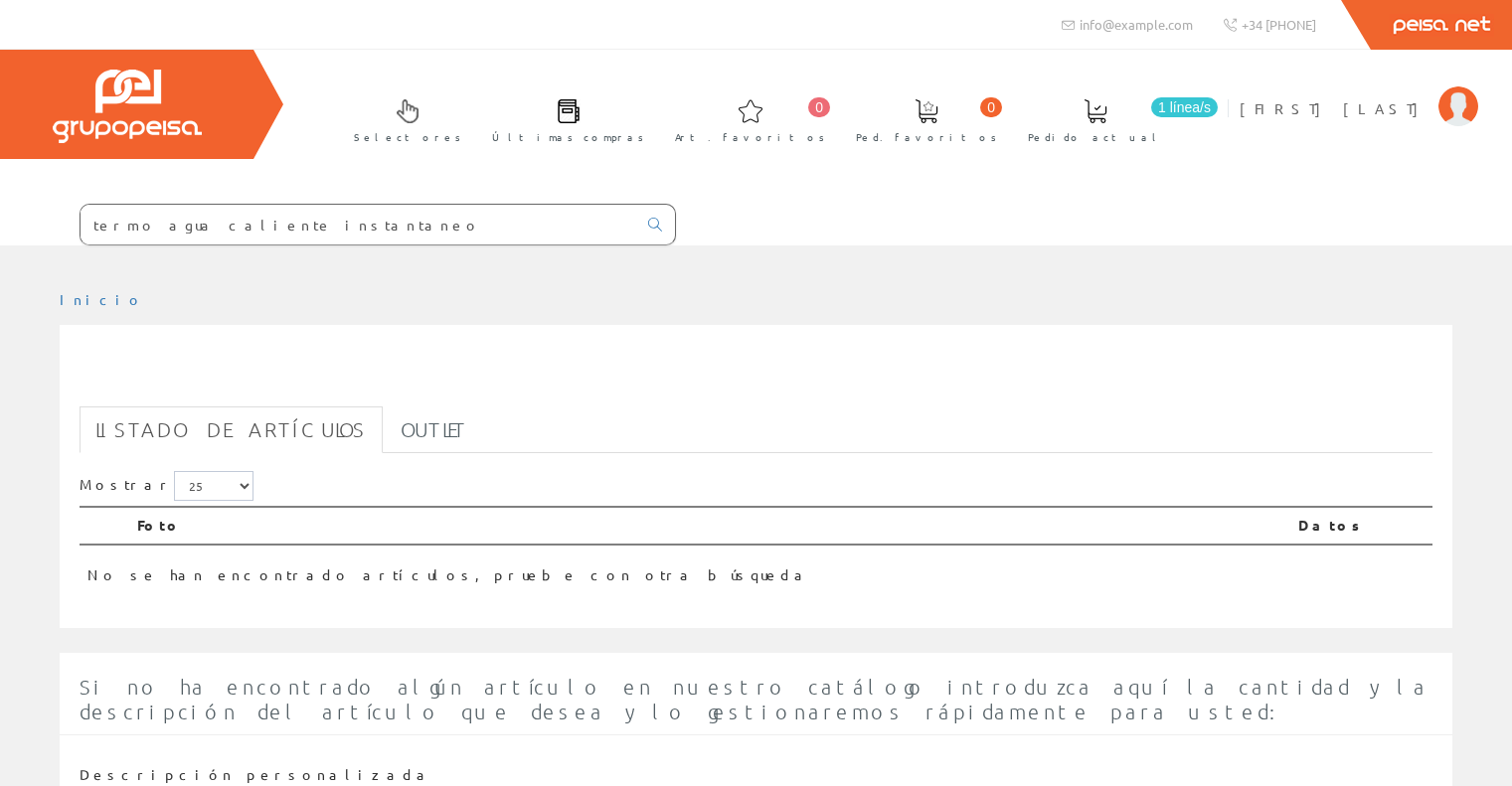 scroll, scrollTop: 0, scrollLeft: 0, axis: both 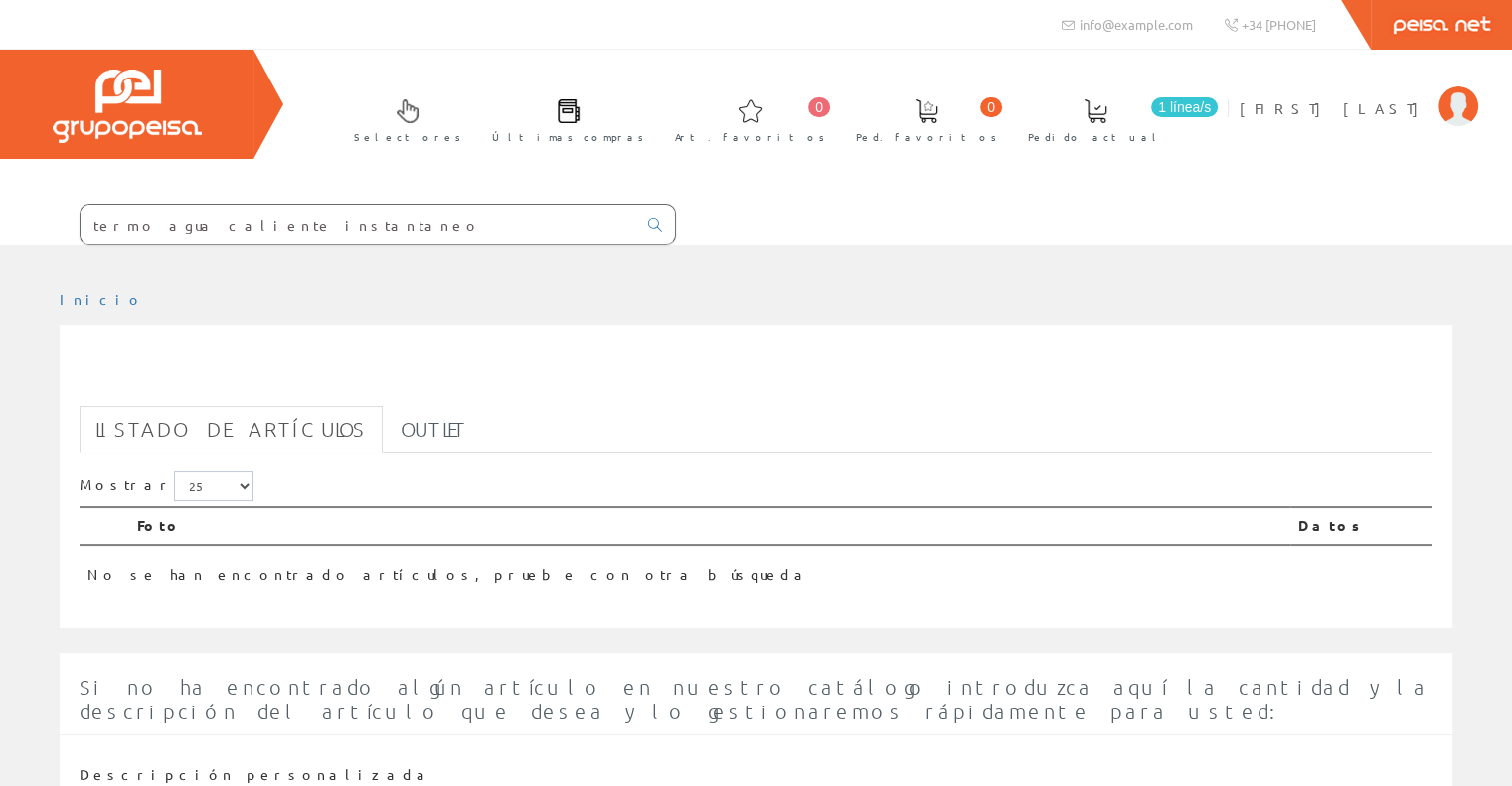 drag, startPoint x: 226, startPoint y: 222, endPoint x: 479, endPoint y: 248, distance: 254.3325 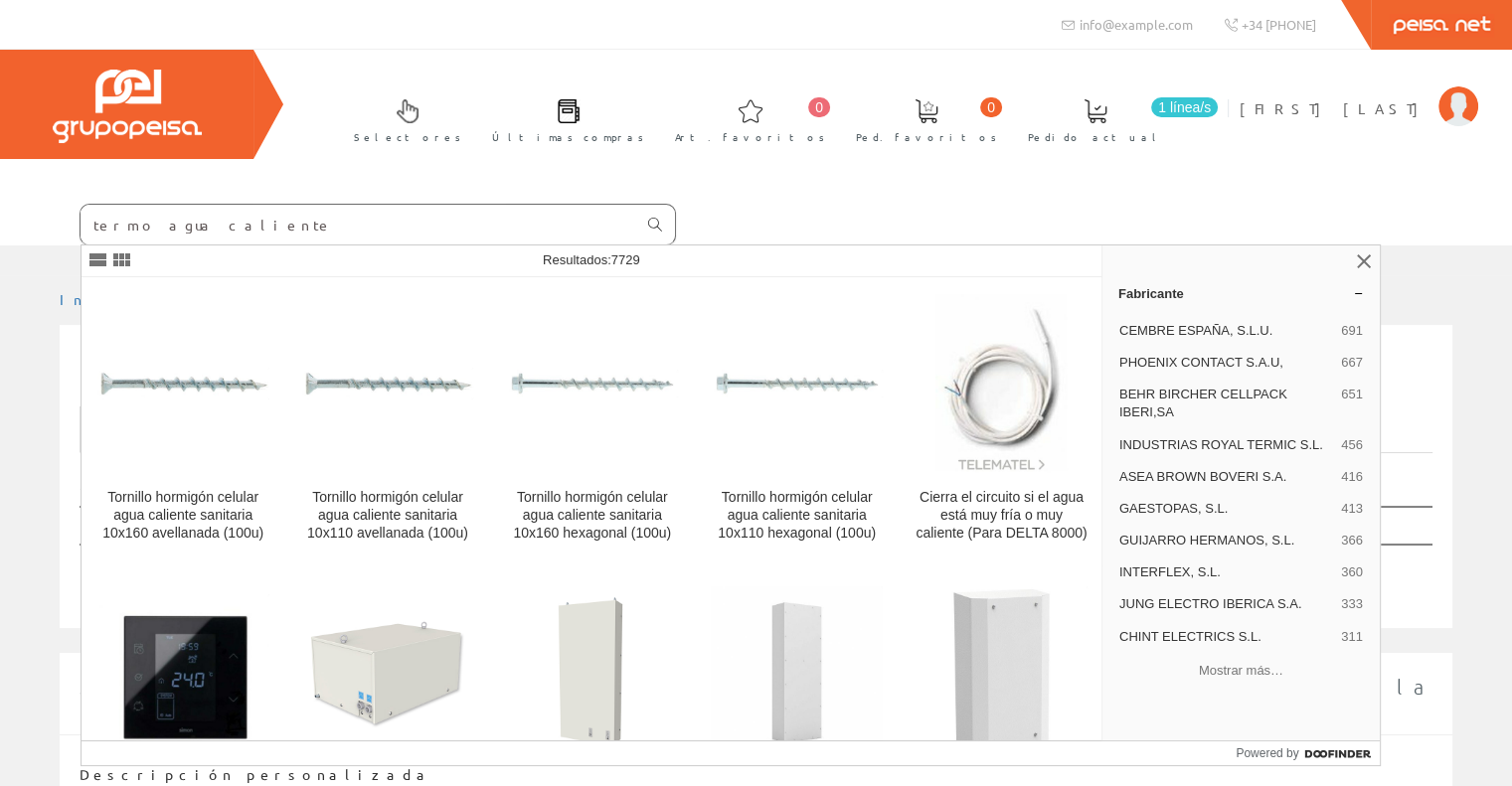type on "termo agua caliente" 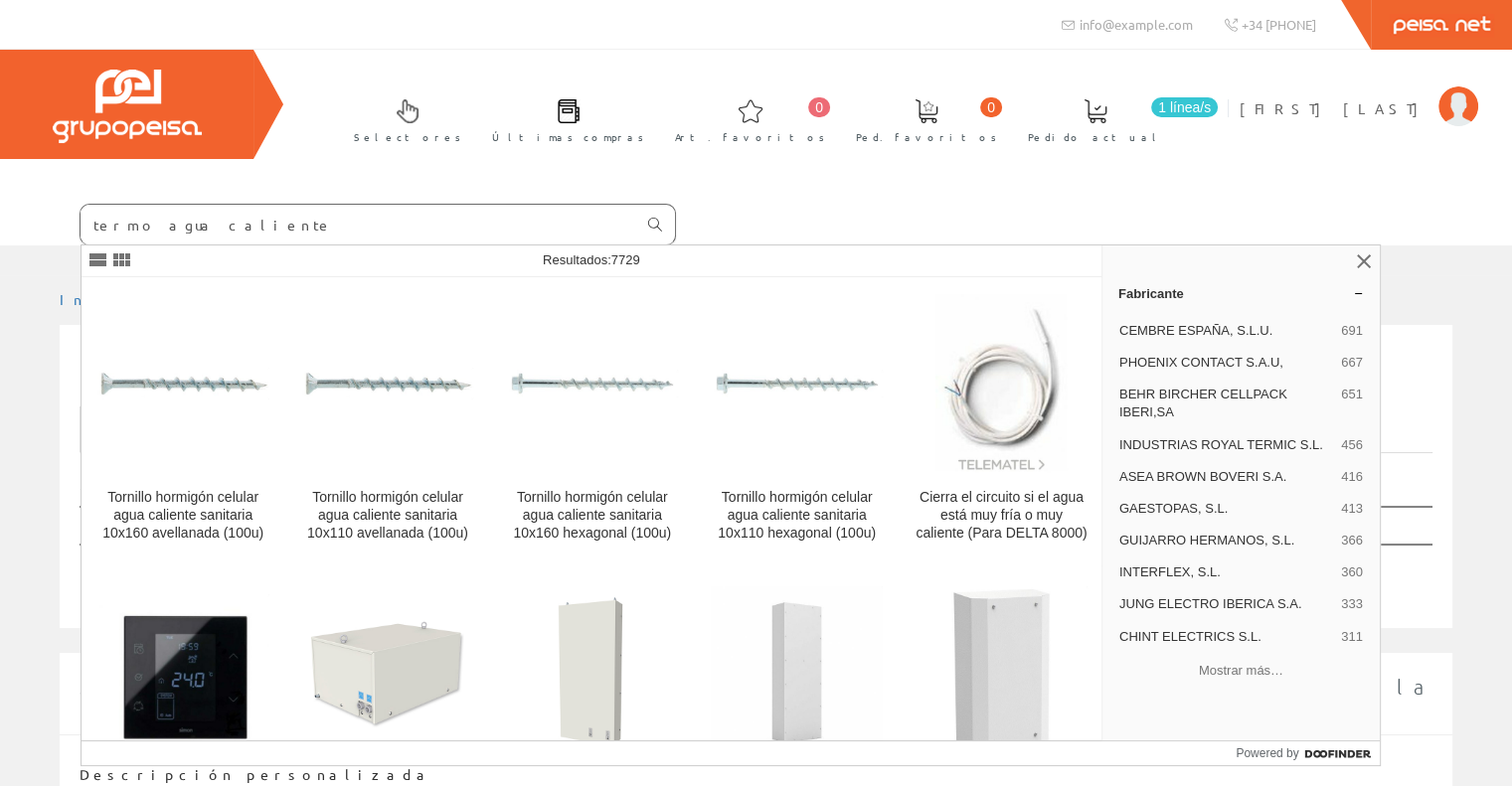 click at bounding box center [655, 225] 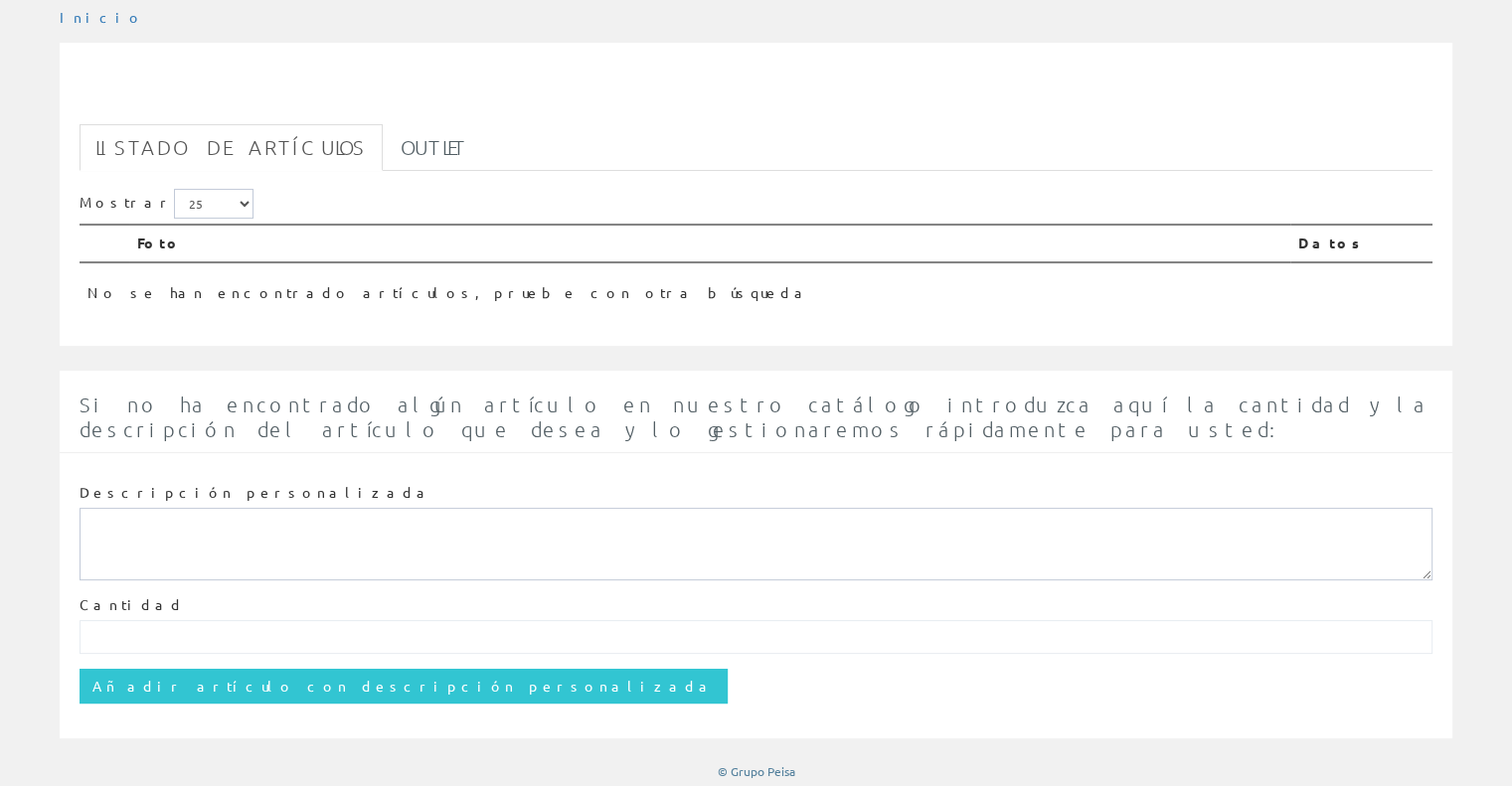 scroll, scrollTop: 0, scrollLeft: 0, axis: both 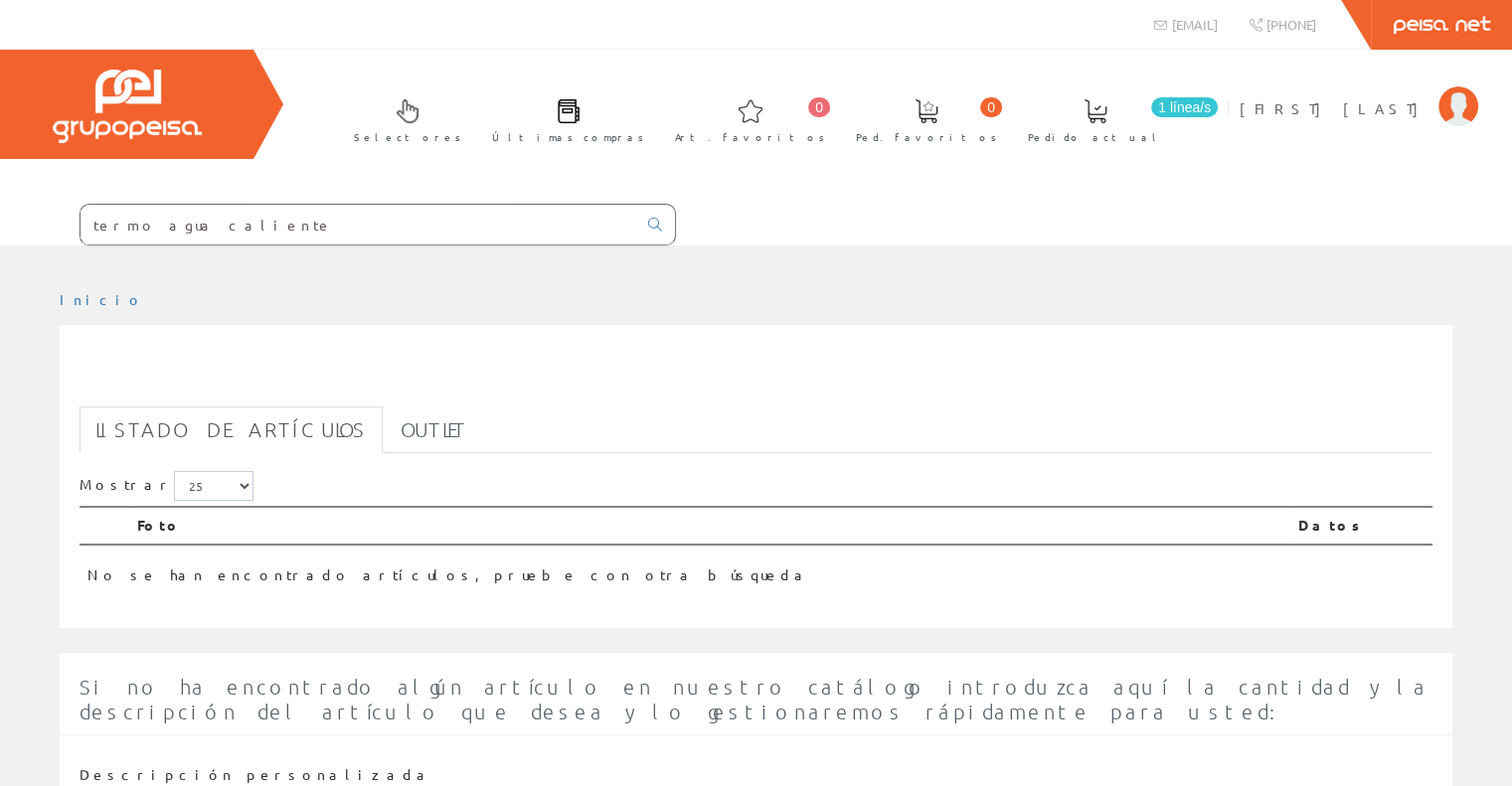 click on "termo agua caliente" at bounding box center [358, 225] 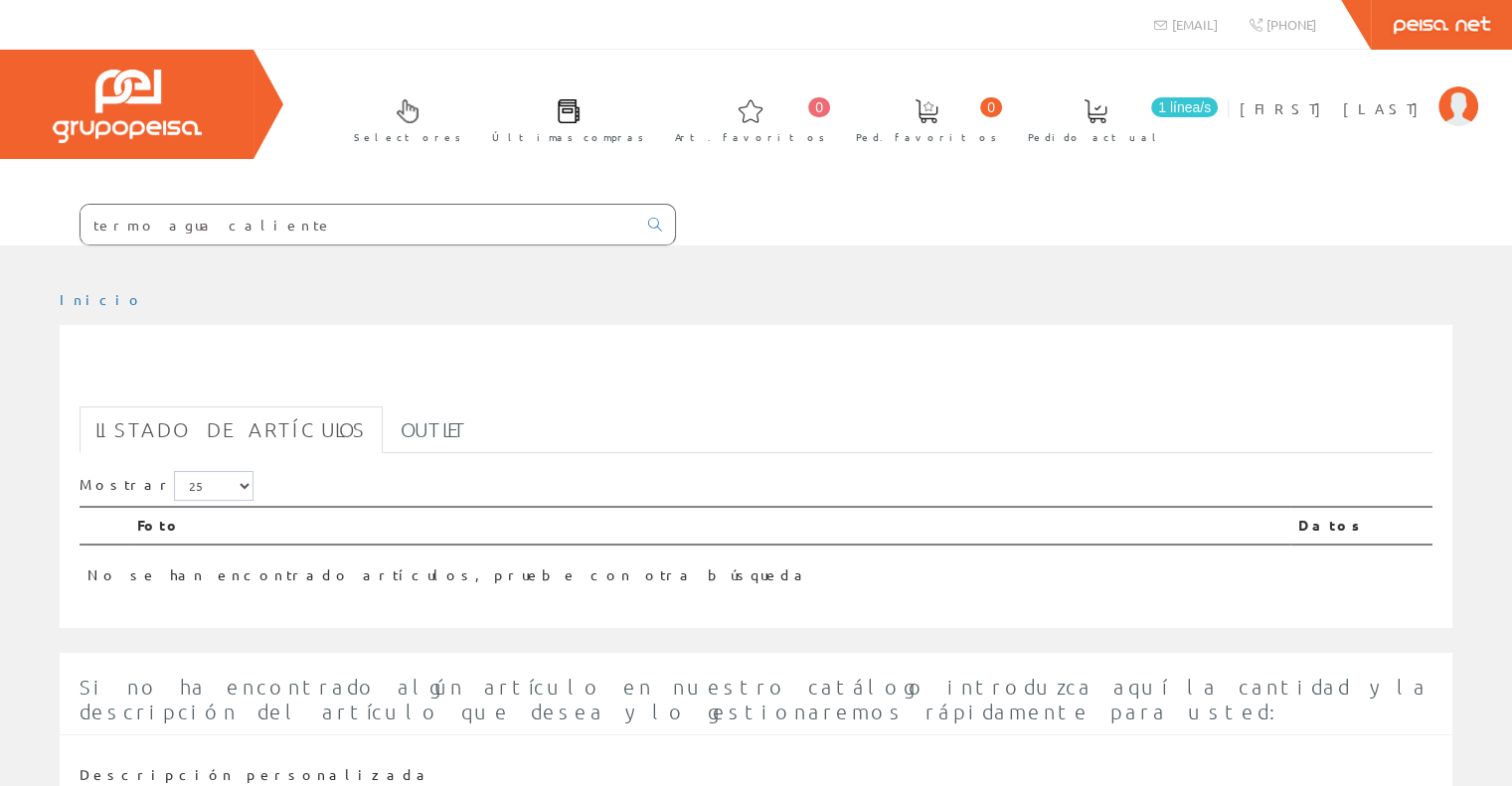 click at bounding box center [655, 225] 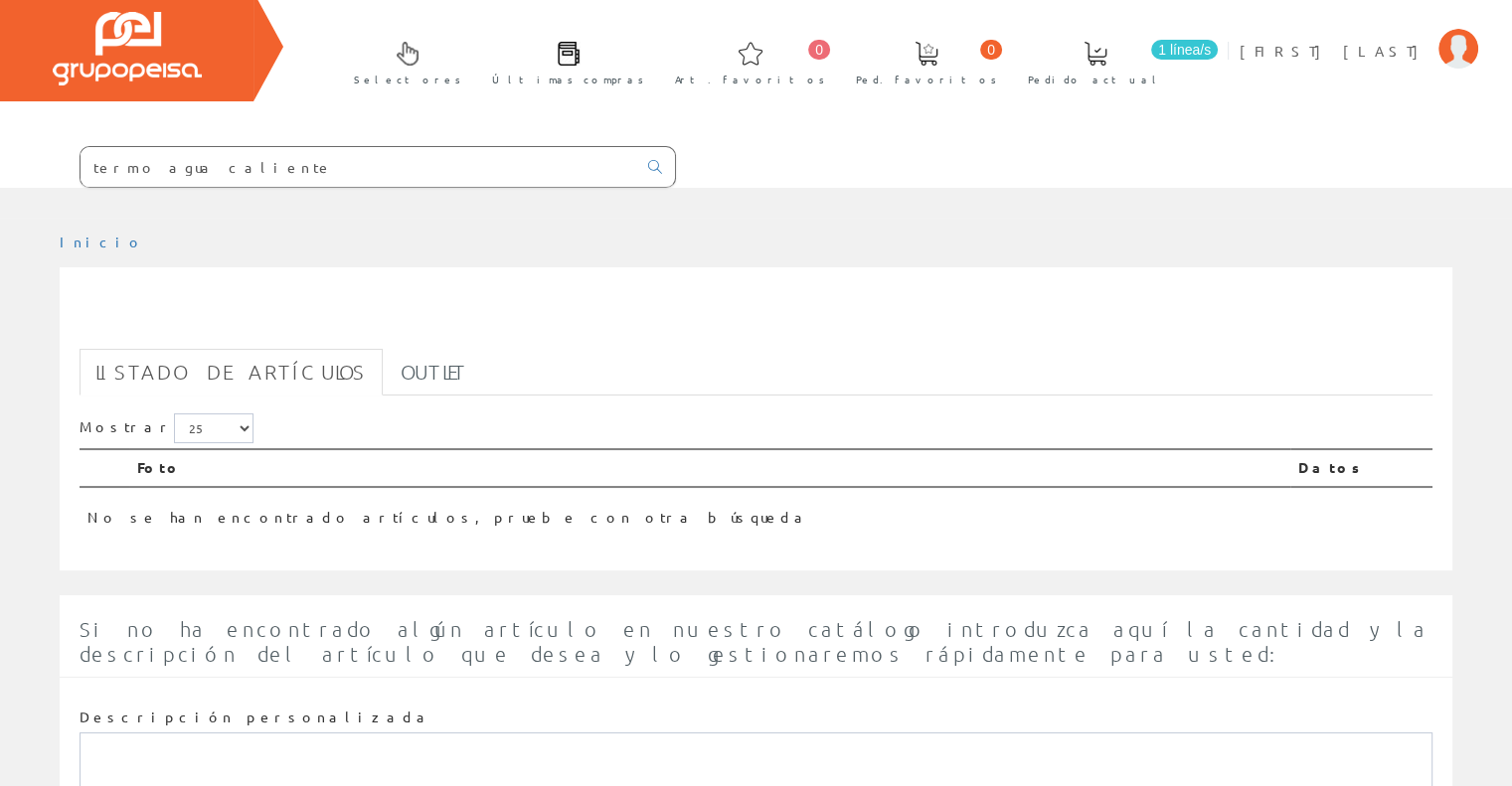 scroll, scrollTop: 0, scrollLeft: 0, axis: both 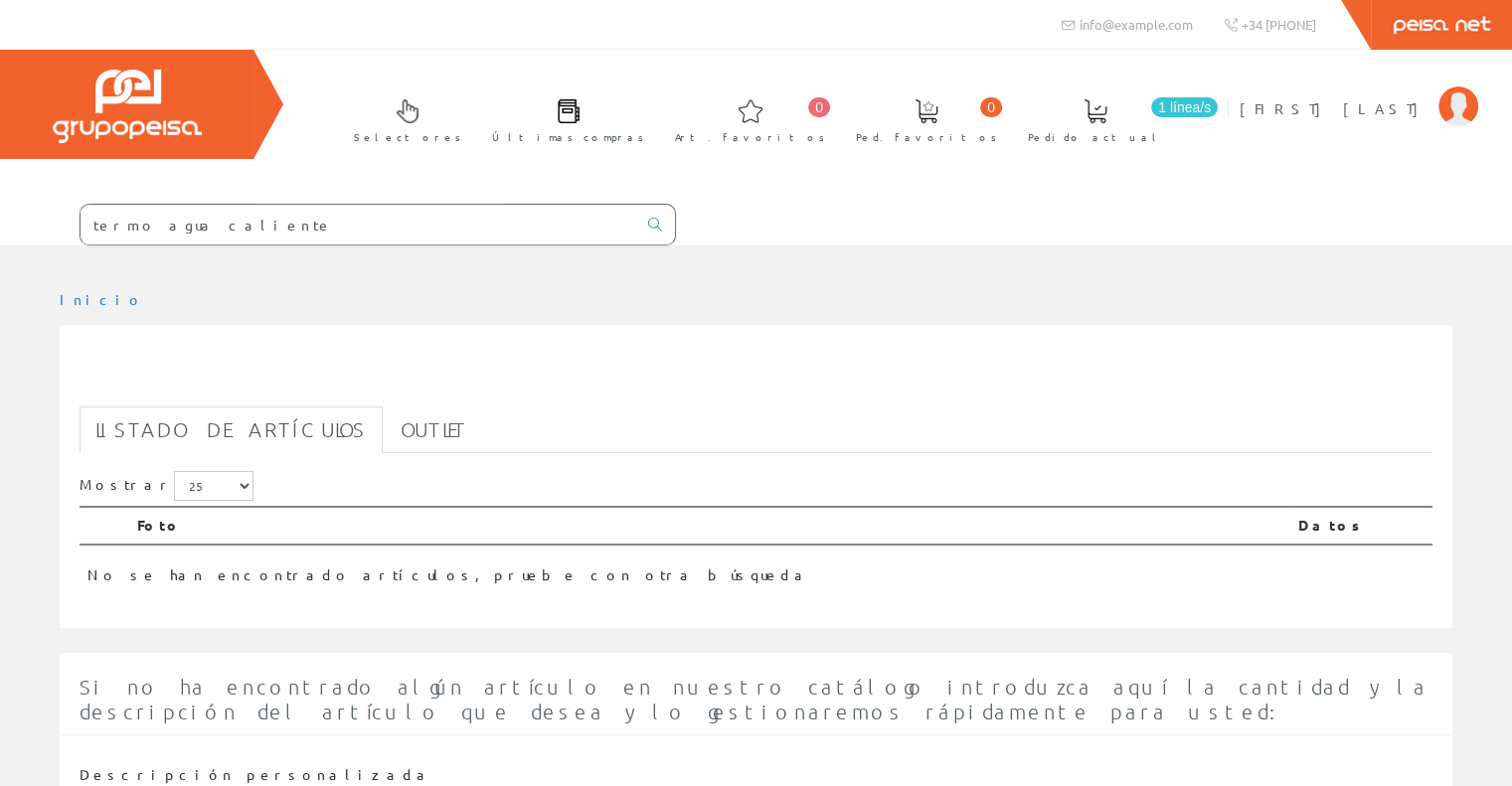 click at bounding box center (1095, 111) 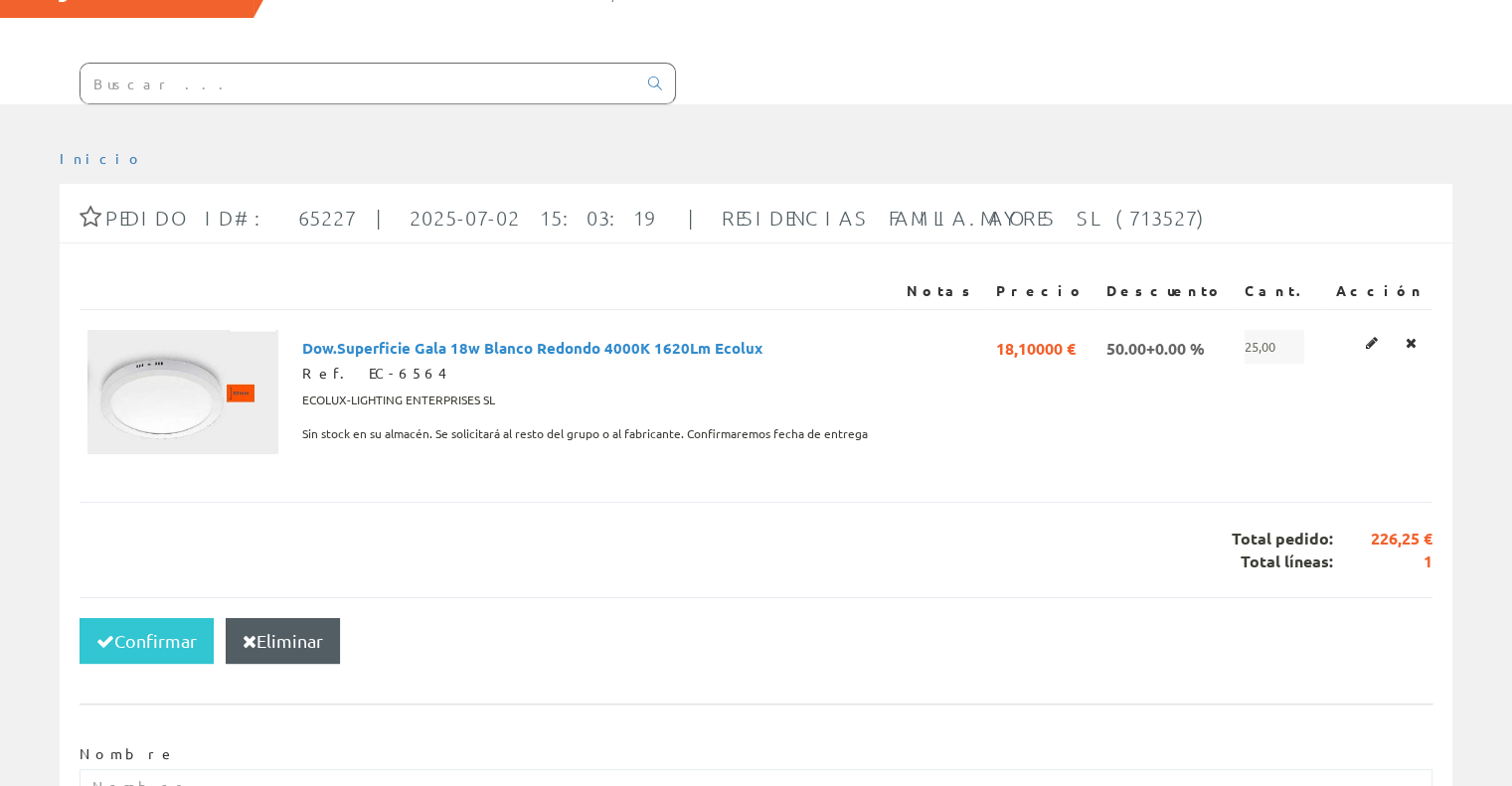 scroll, scrollTop: 0, scrollLeft: 0, axis: both 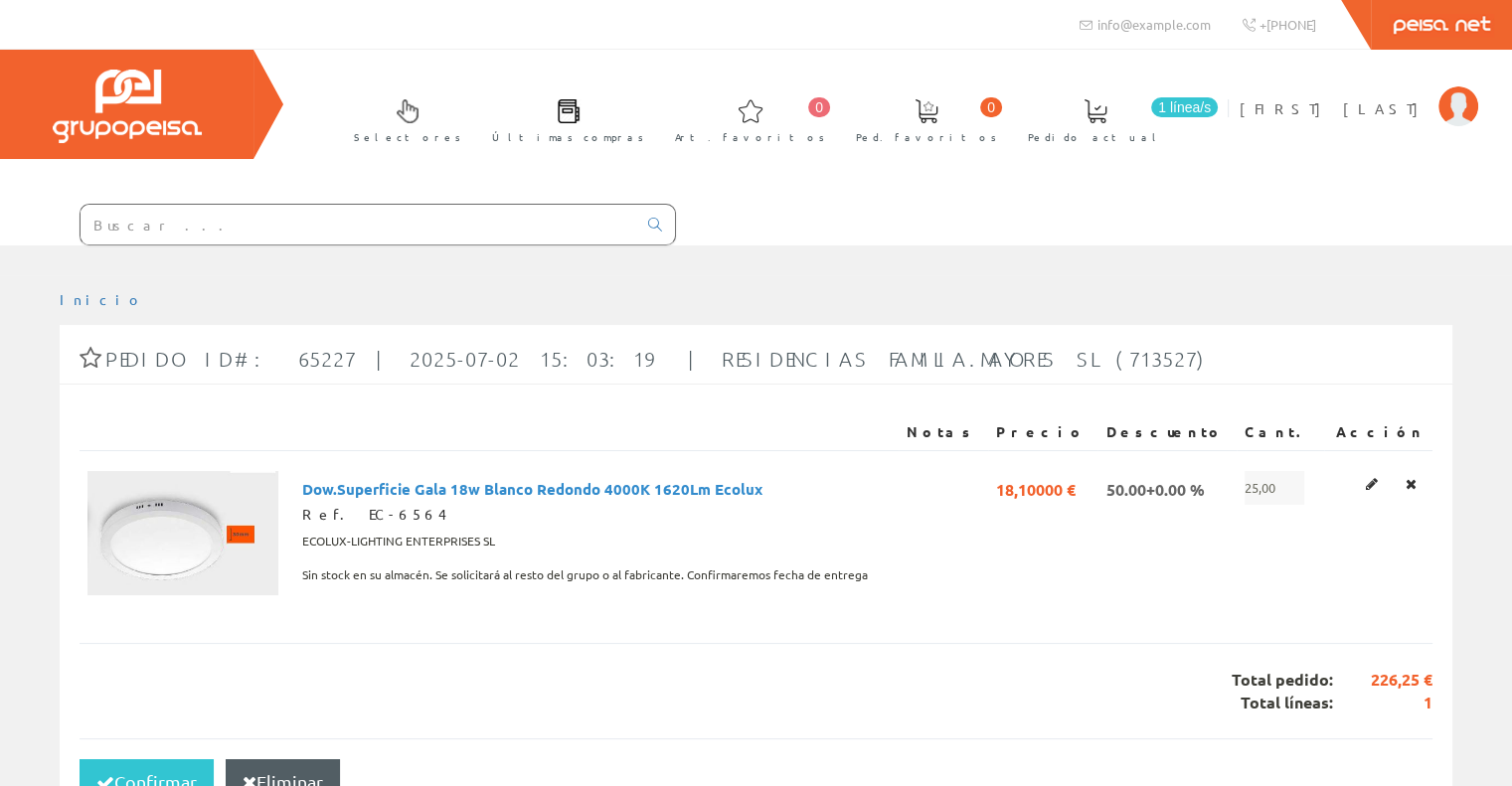 click at bounding box center [358, 225] 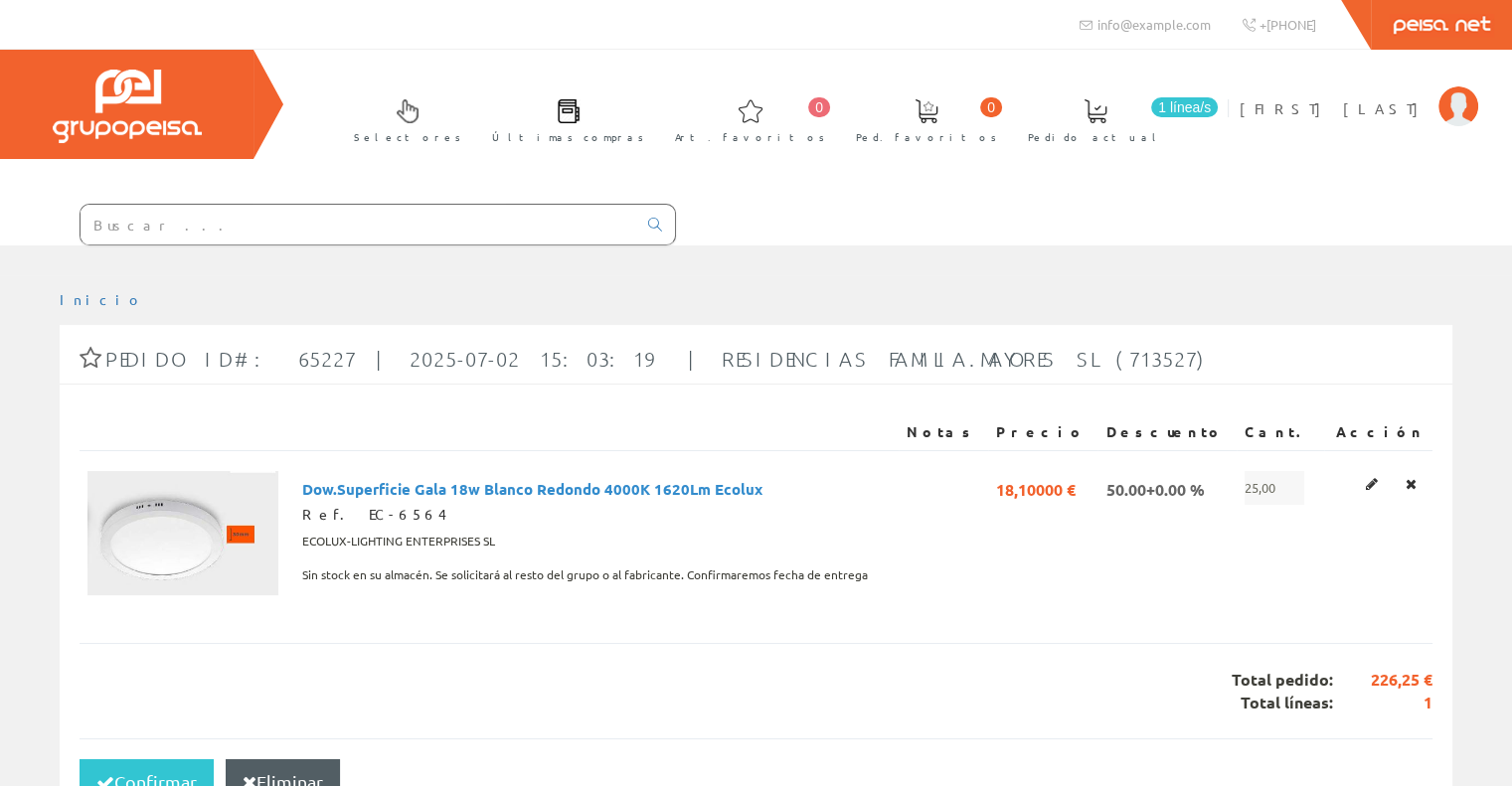 type on "termo agua caliente" 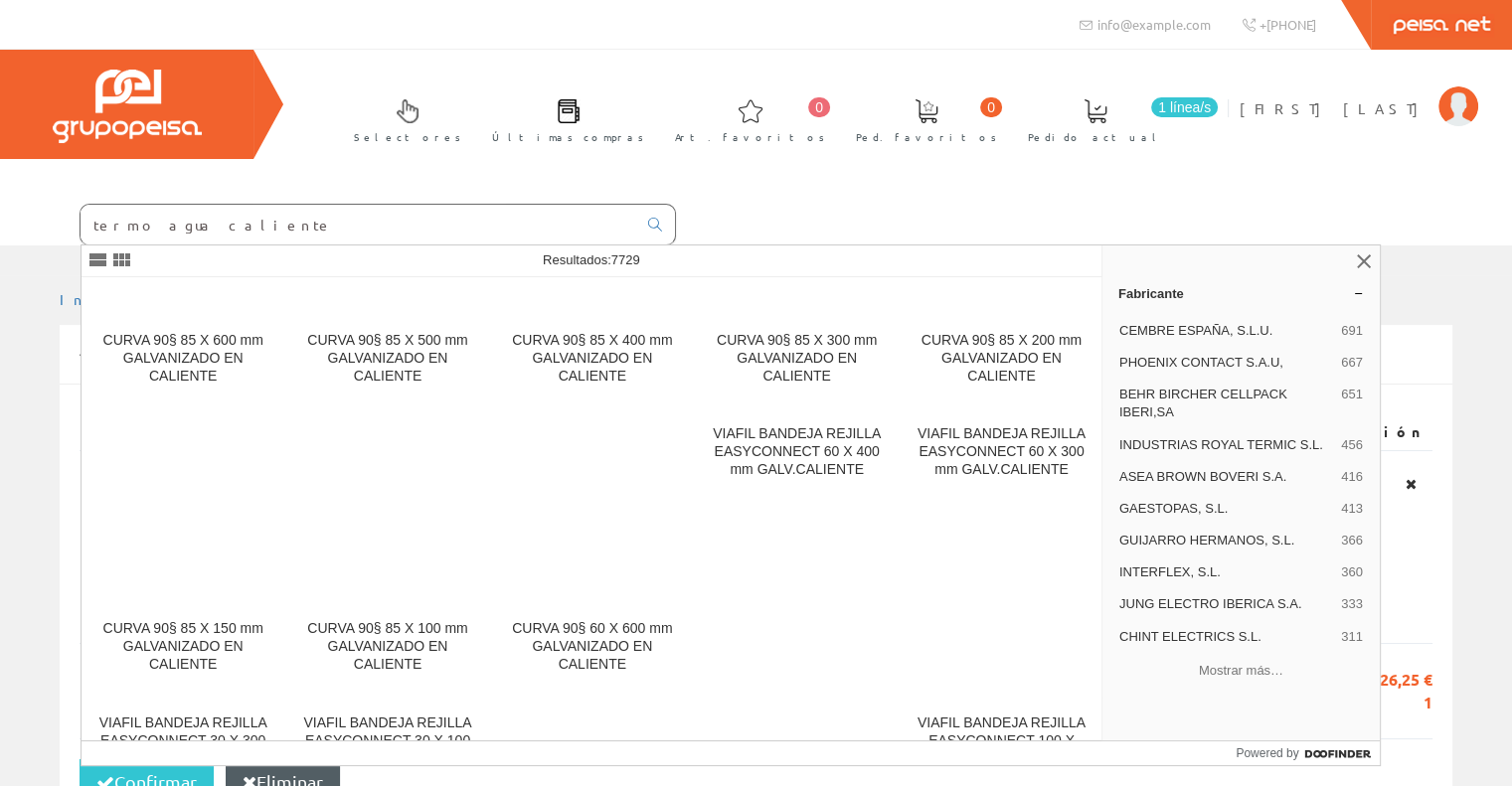 scroll, scrollTop: 28220, scrollLeft: 0, axis: vertical 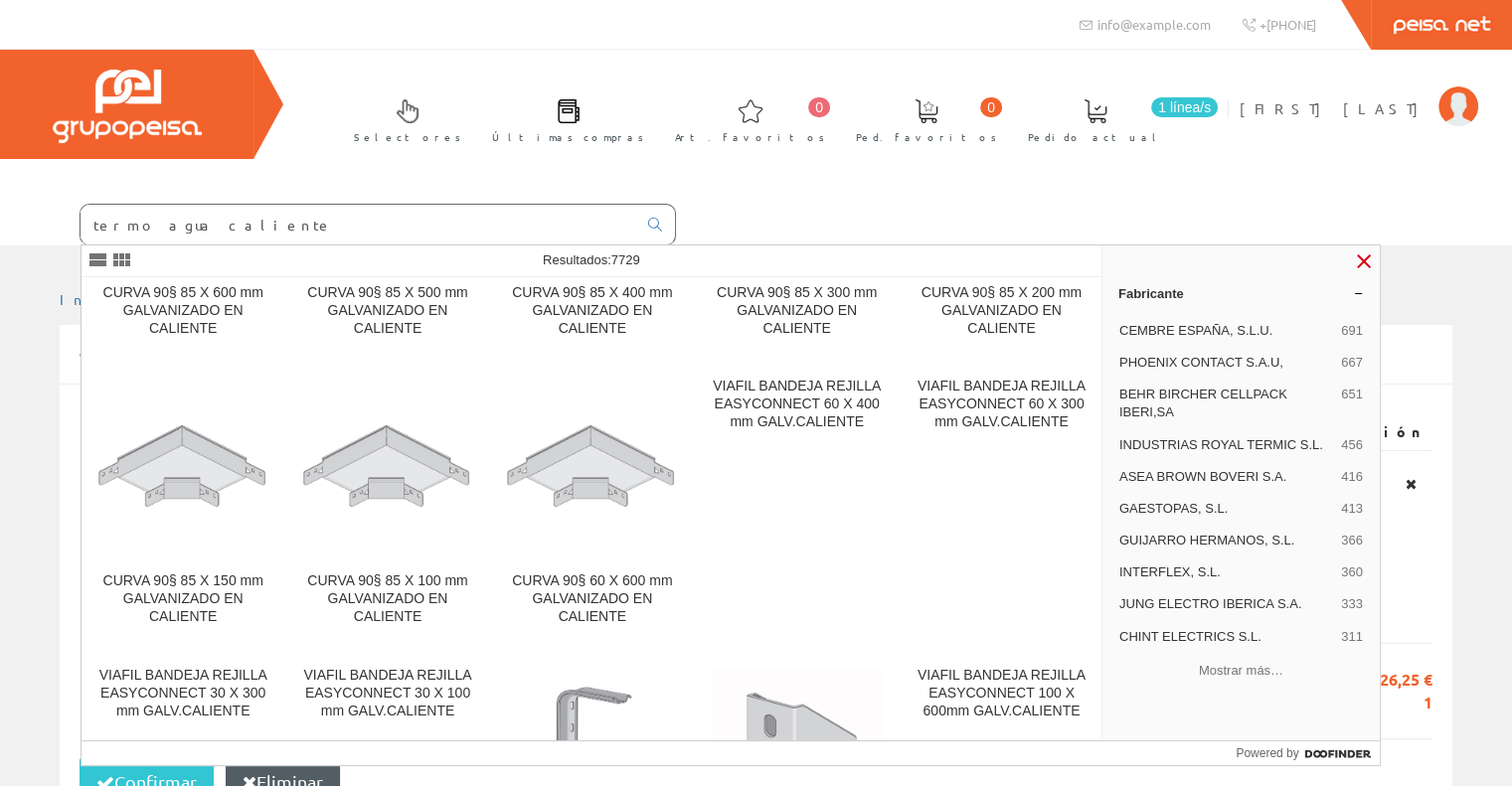 click at bounding box center [1364, 261] 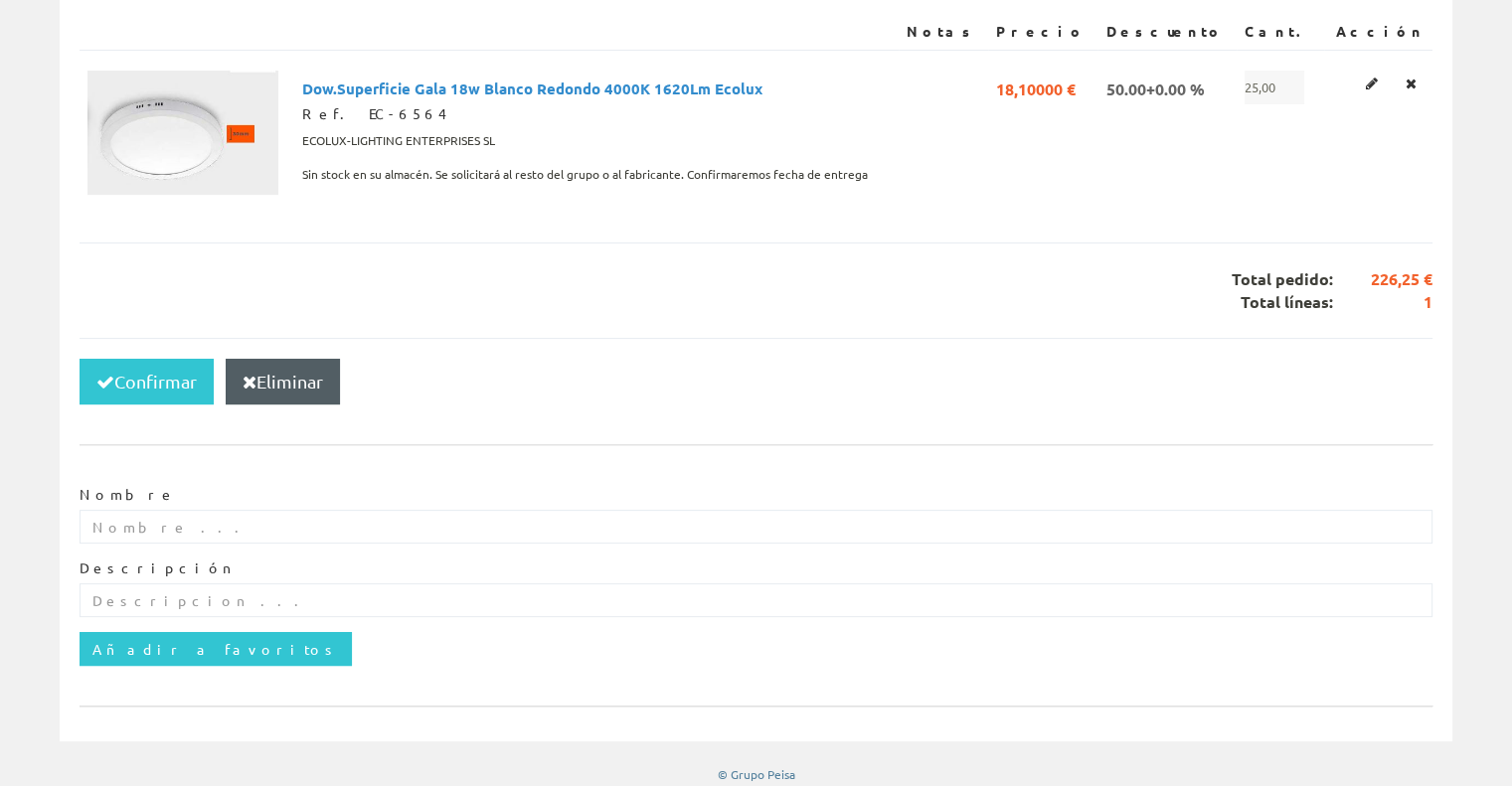 scroll, scrollTop: 410, scrollLeft: 0, axis: vertical 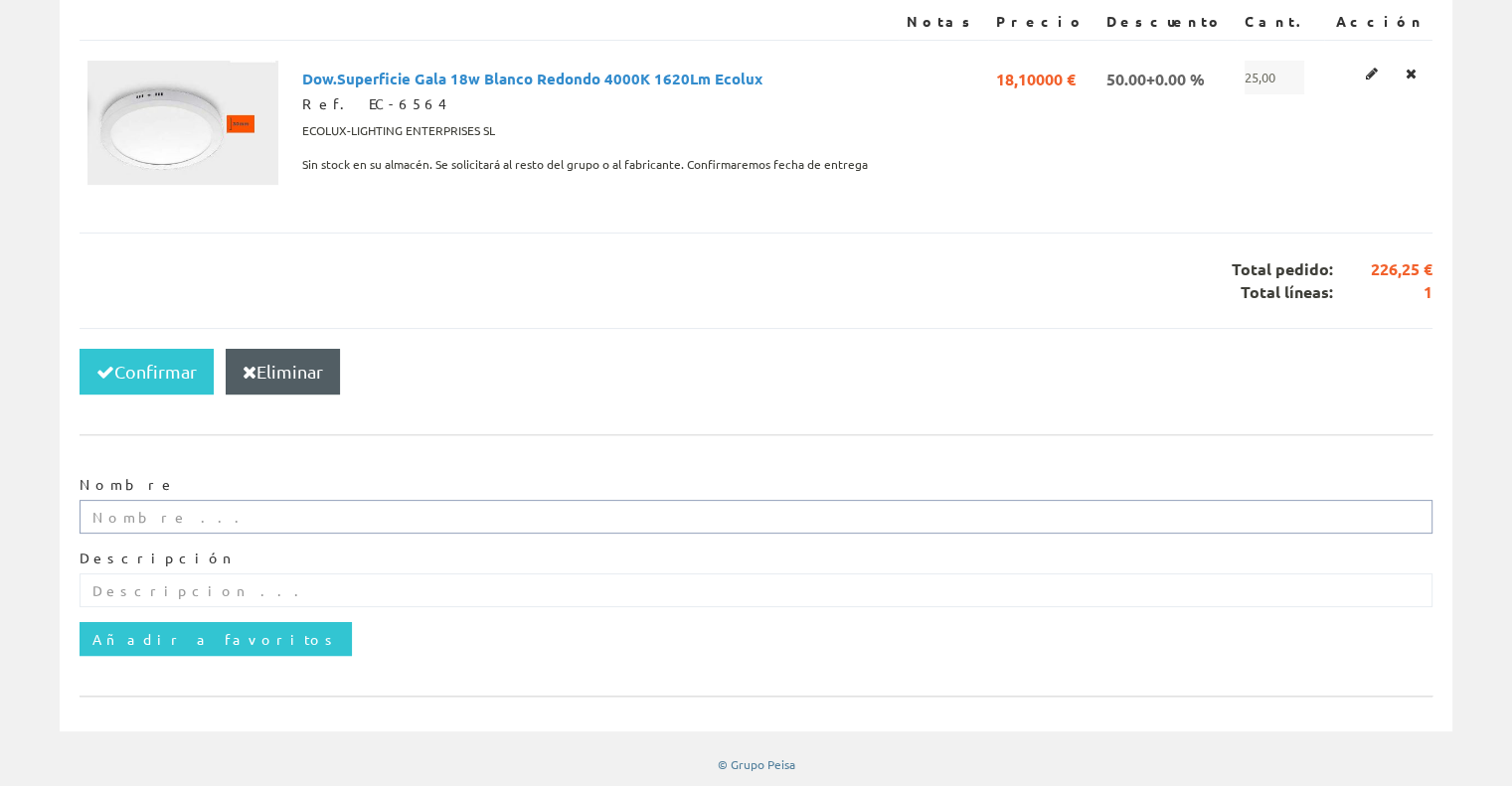 click at bounding box center (756, 517) 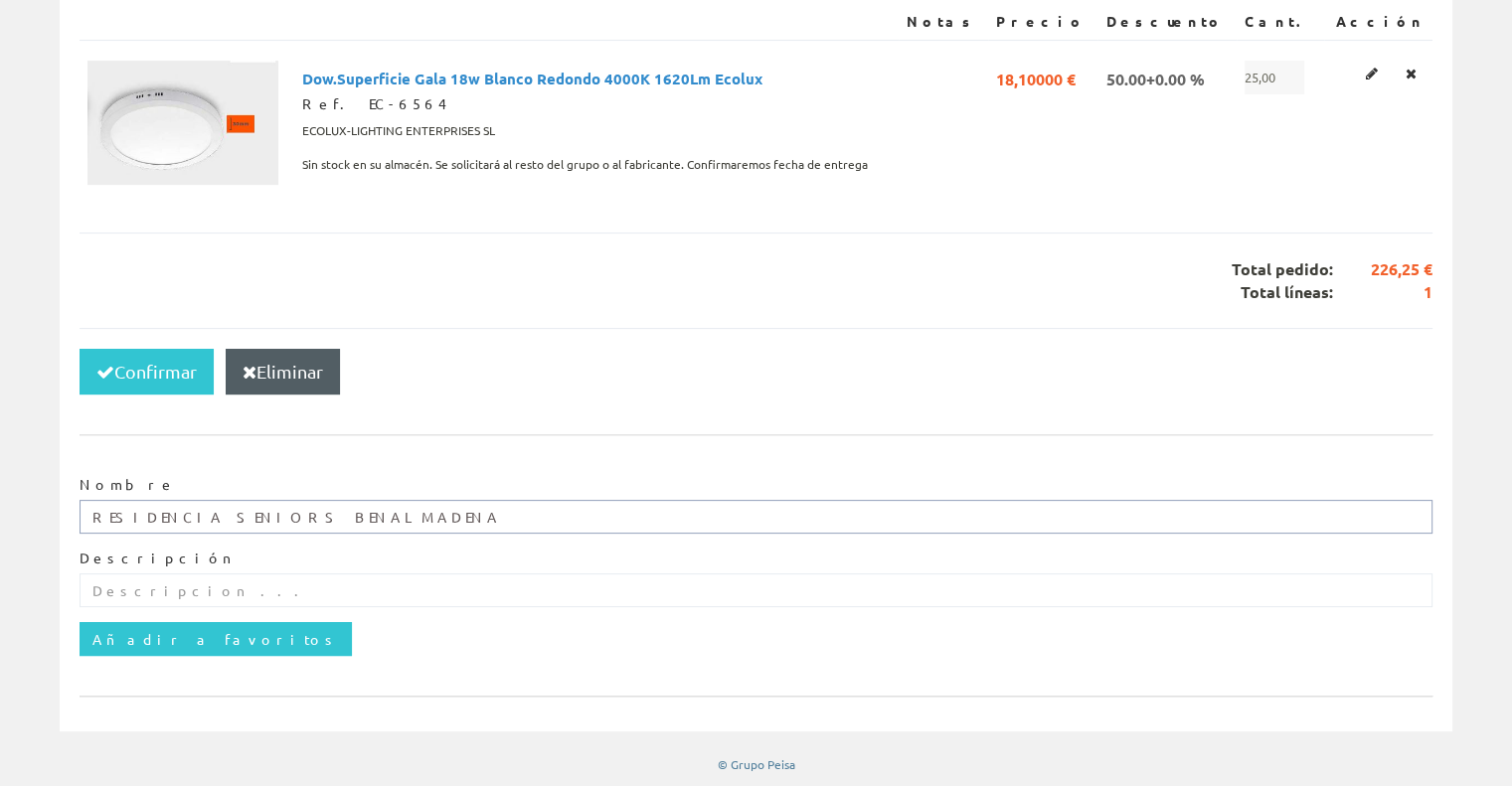 type on "RESIDENCIA SENIORS BENALMADENA" 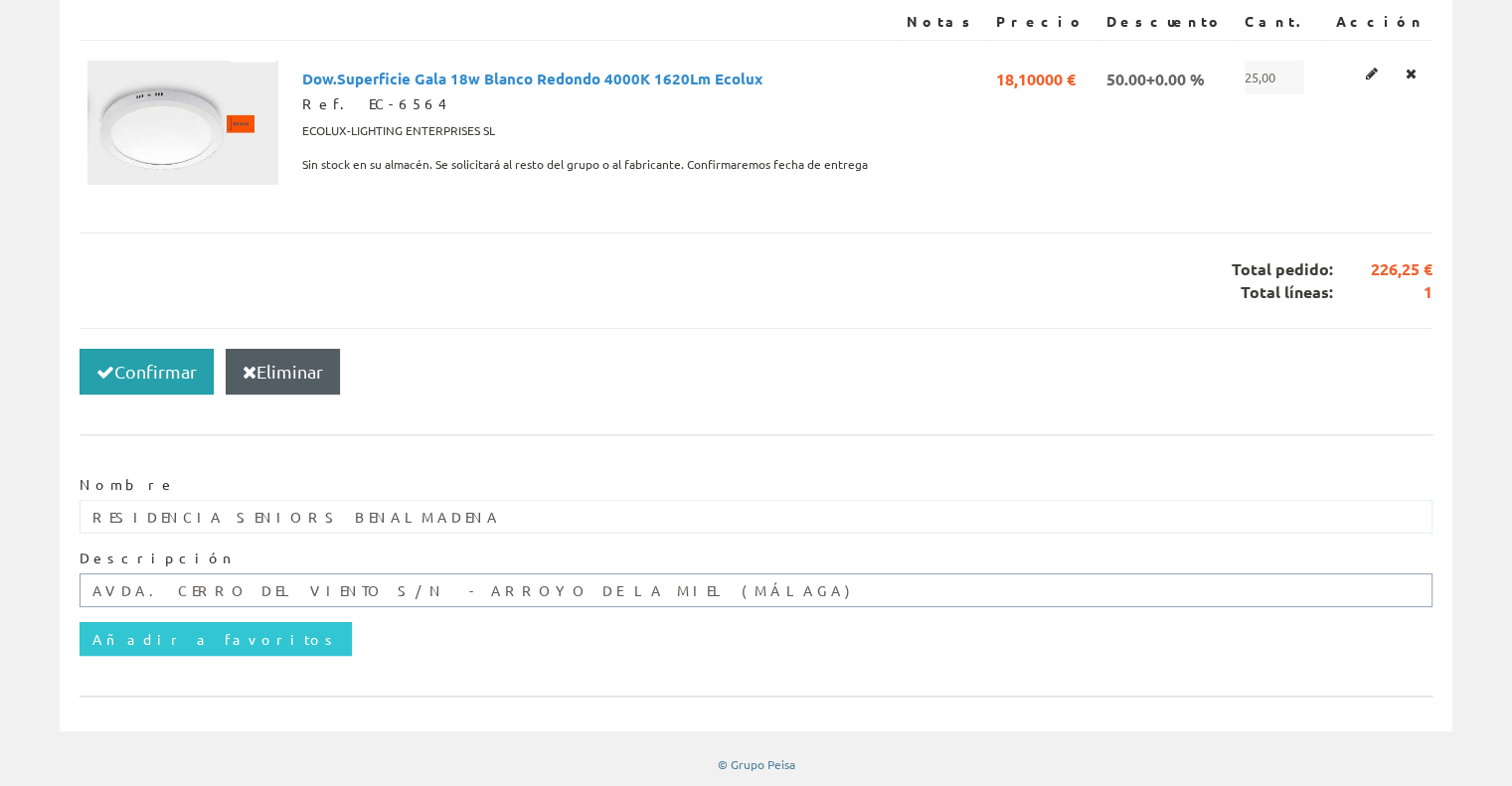 type on "AVDA. CERRO DEL VIENTO S/N  - ARROYO DE LA MIEL (MÁLAGA)" 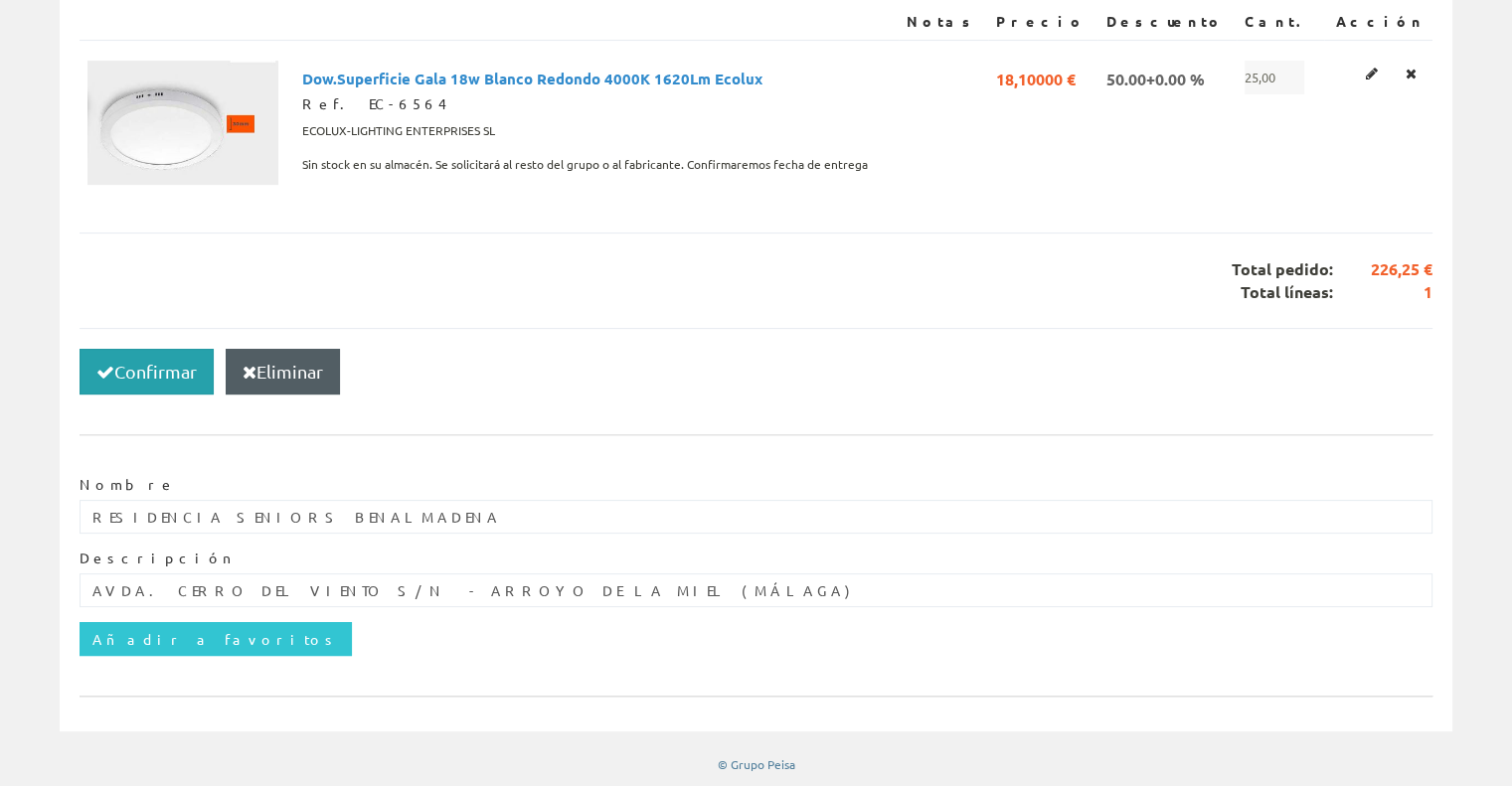 click on "Confirmar" at bounding box center [146, 372] 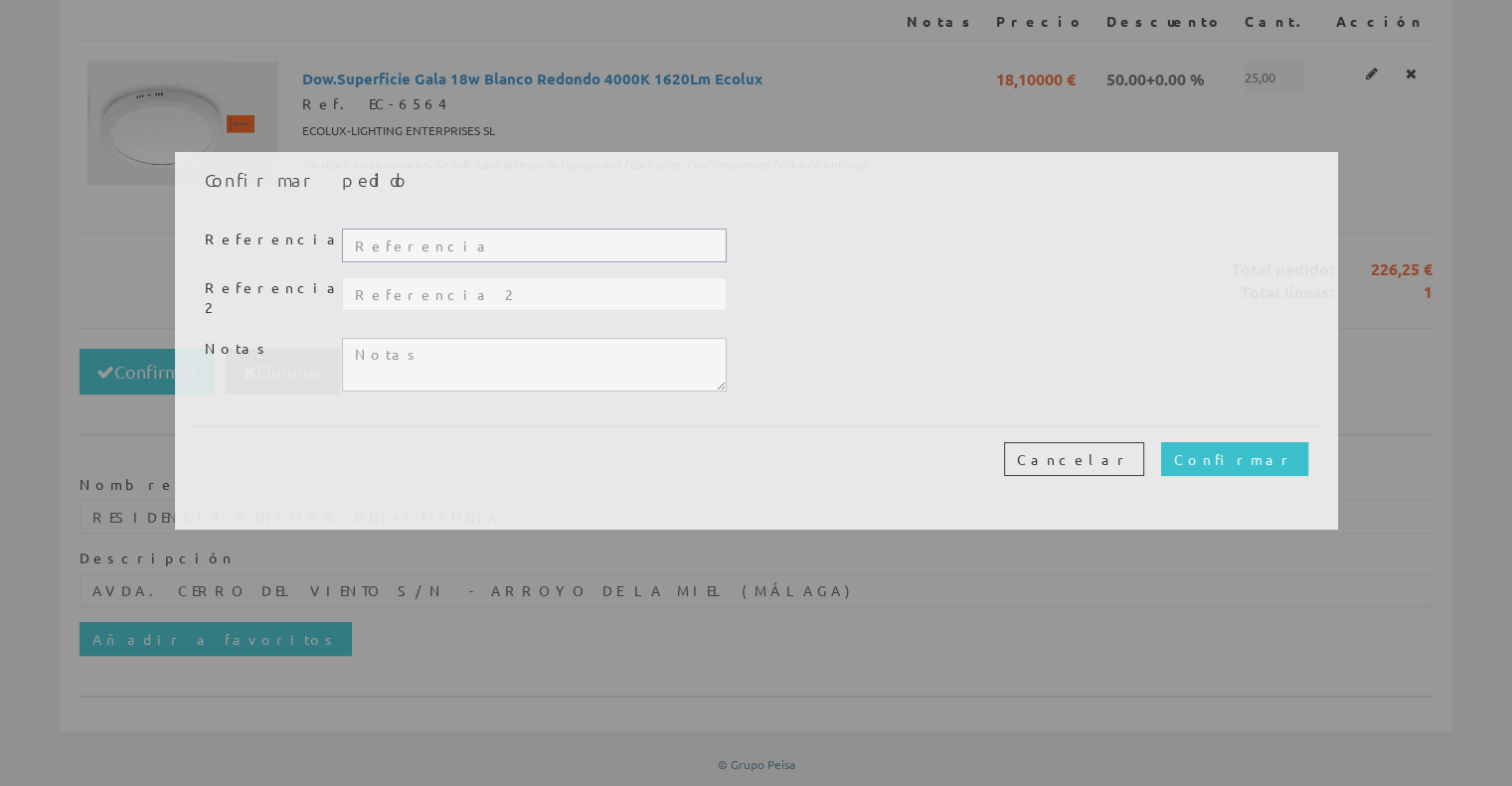 click at bounding box center (534, 245) 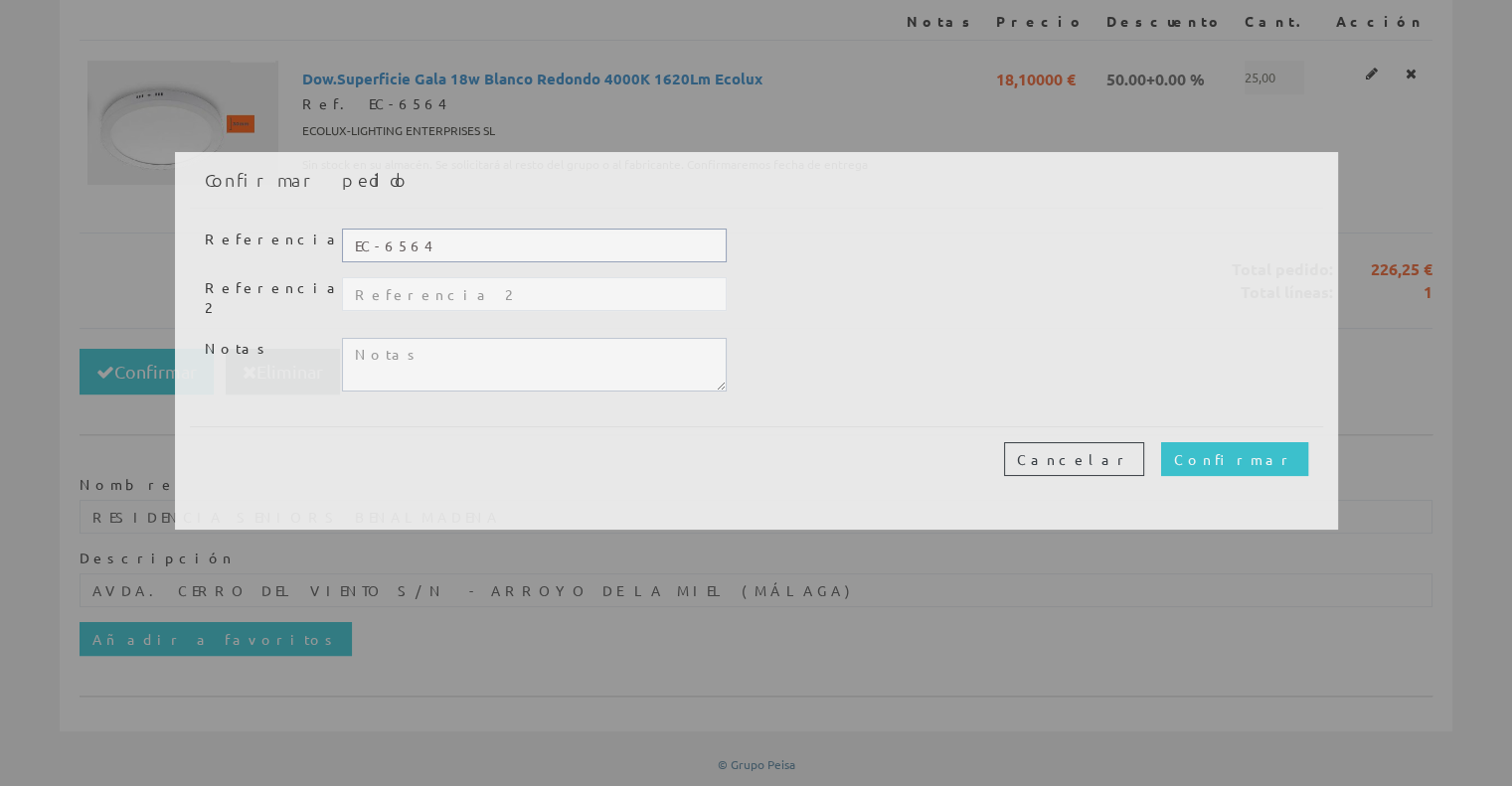 type on "EC-6564" 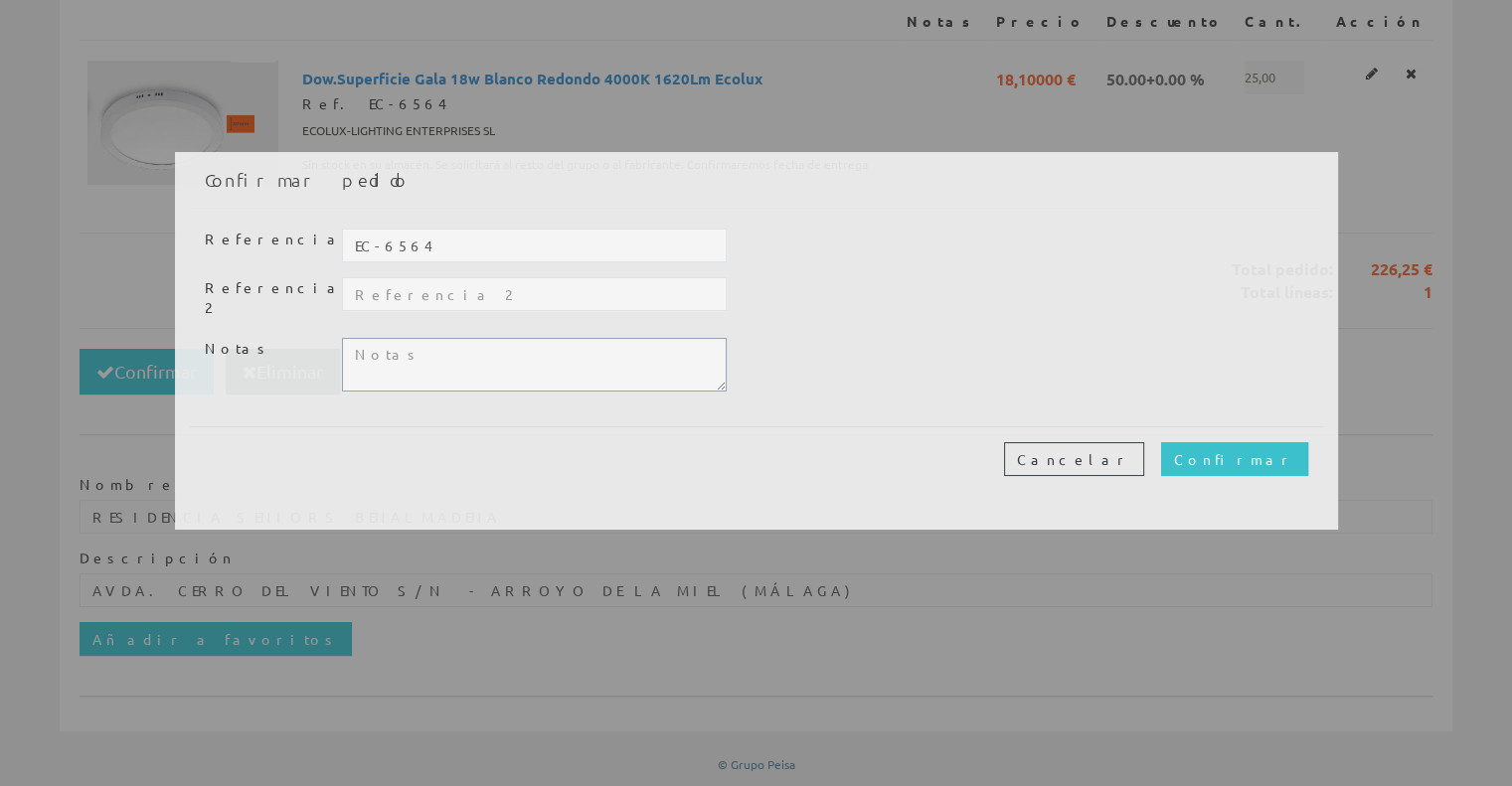 click at bounding box center (534, 365) 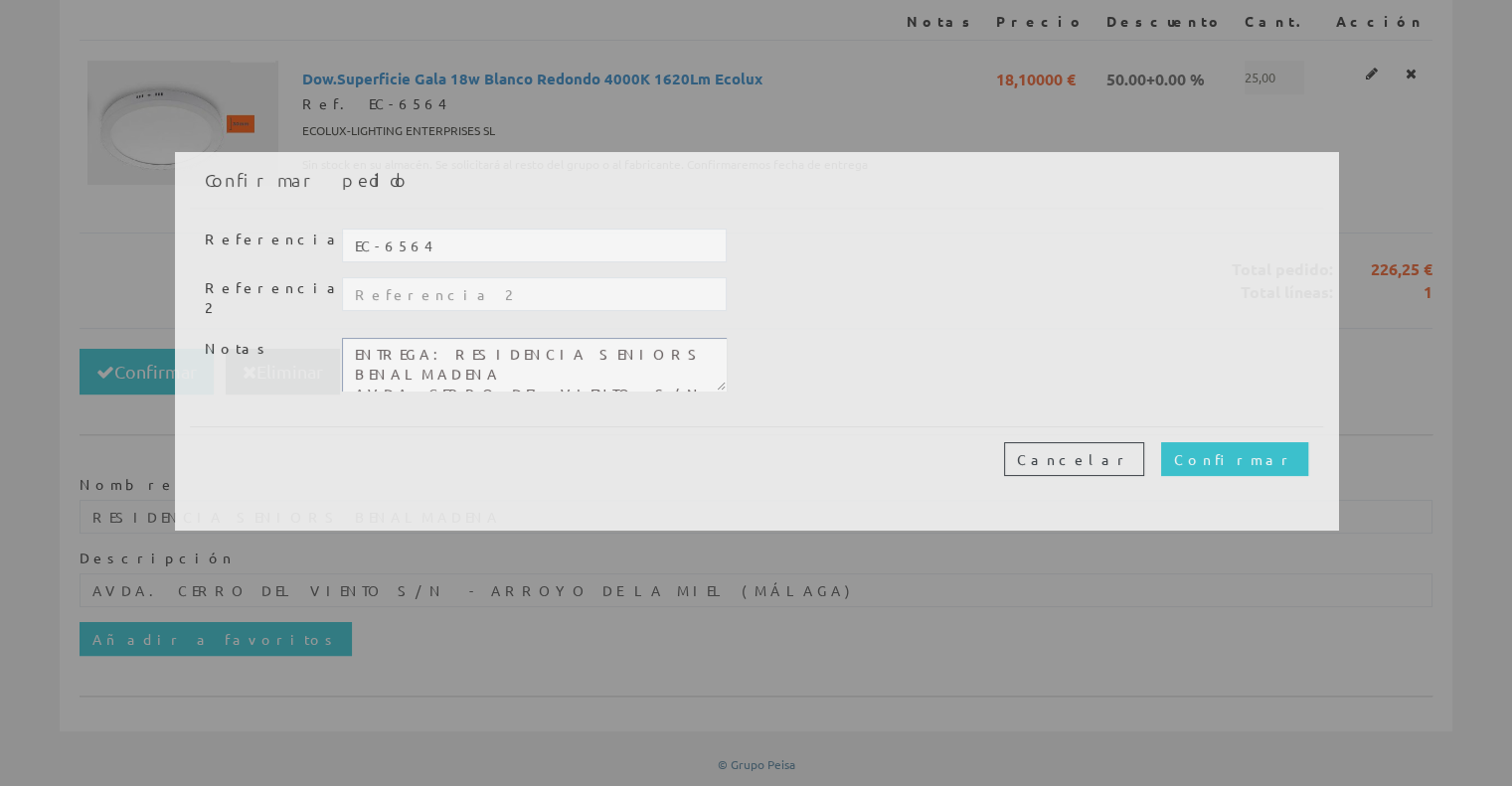 scroll, scrollTop: 11, scrollLeft: 0, axis: vertical 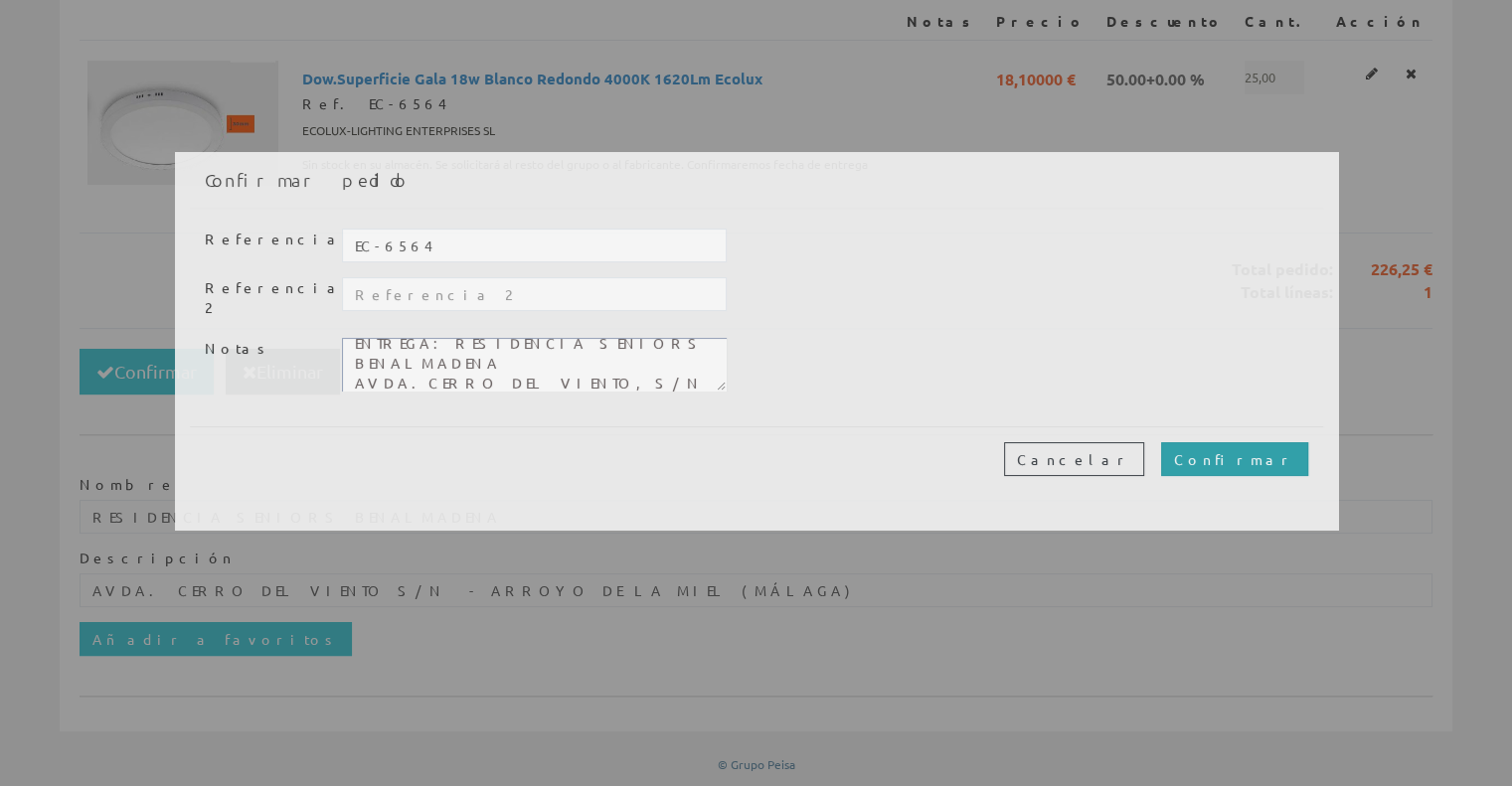 type on "ENTREGA: RESIDENCIA SENIORS BENALMADENA
AVDA.CERRO DEL VIENTO, S/N - ARROYO DE LA MIEL (MÁLAGA)" 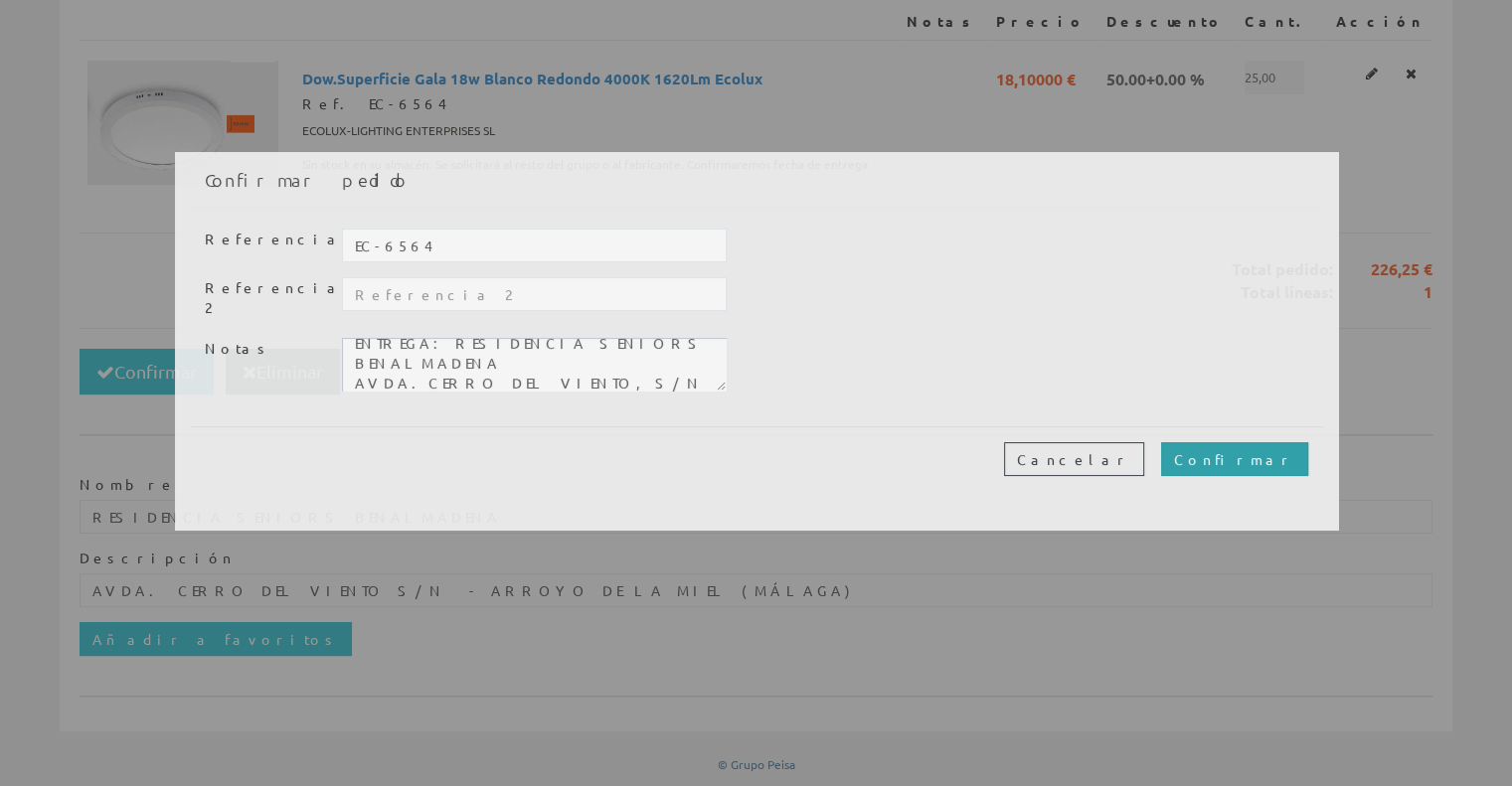 click on "Confirmar" at bounding box center [1235, 459] 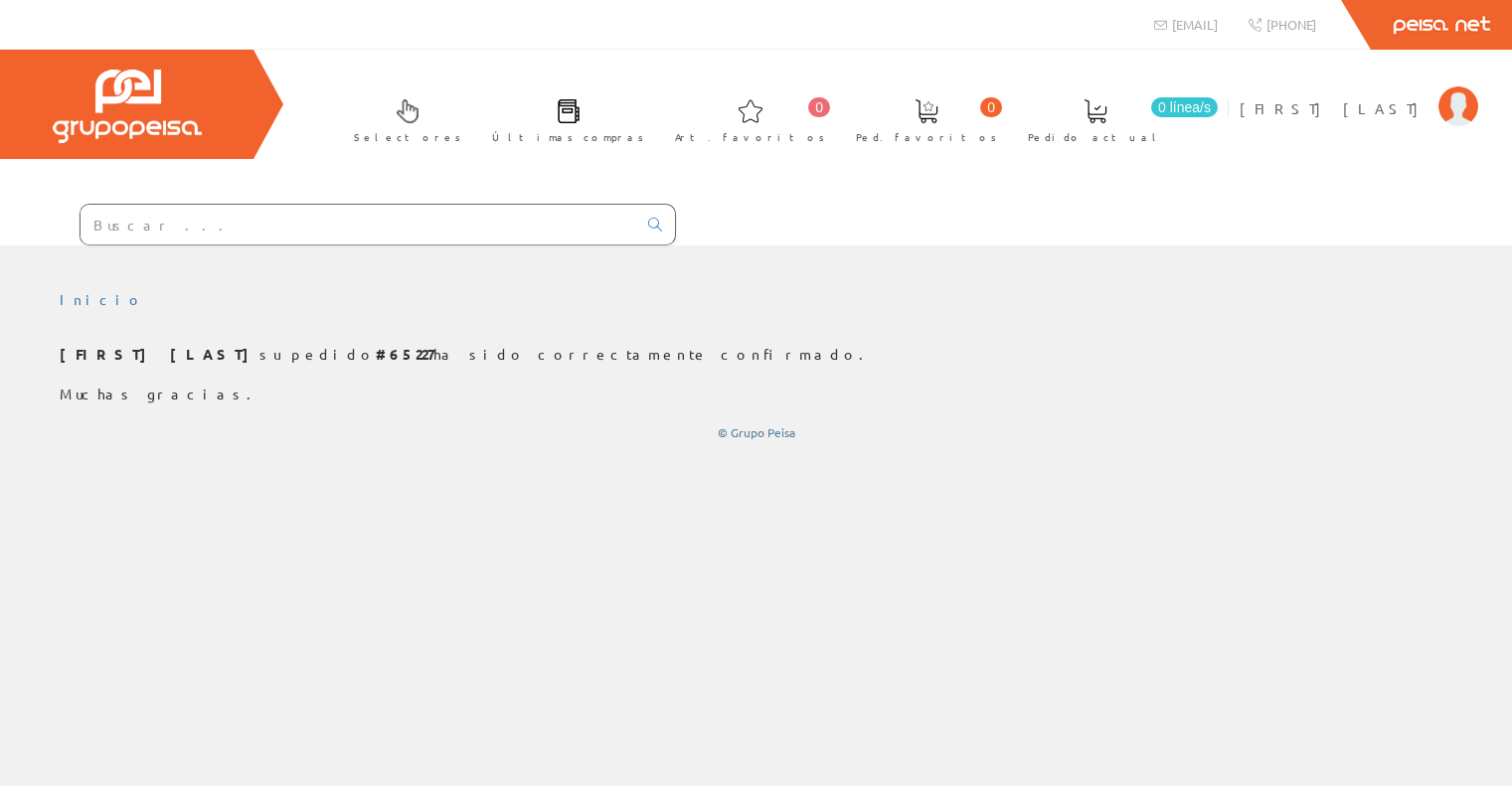 scroll, scrollTop: 0, scrollLeft: 0, axis: both 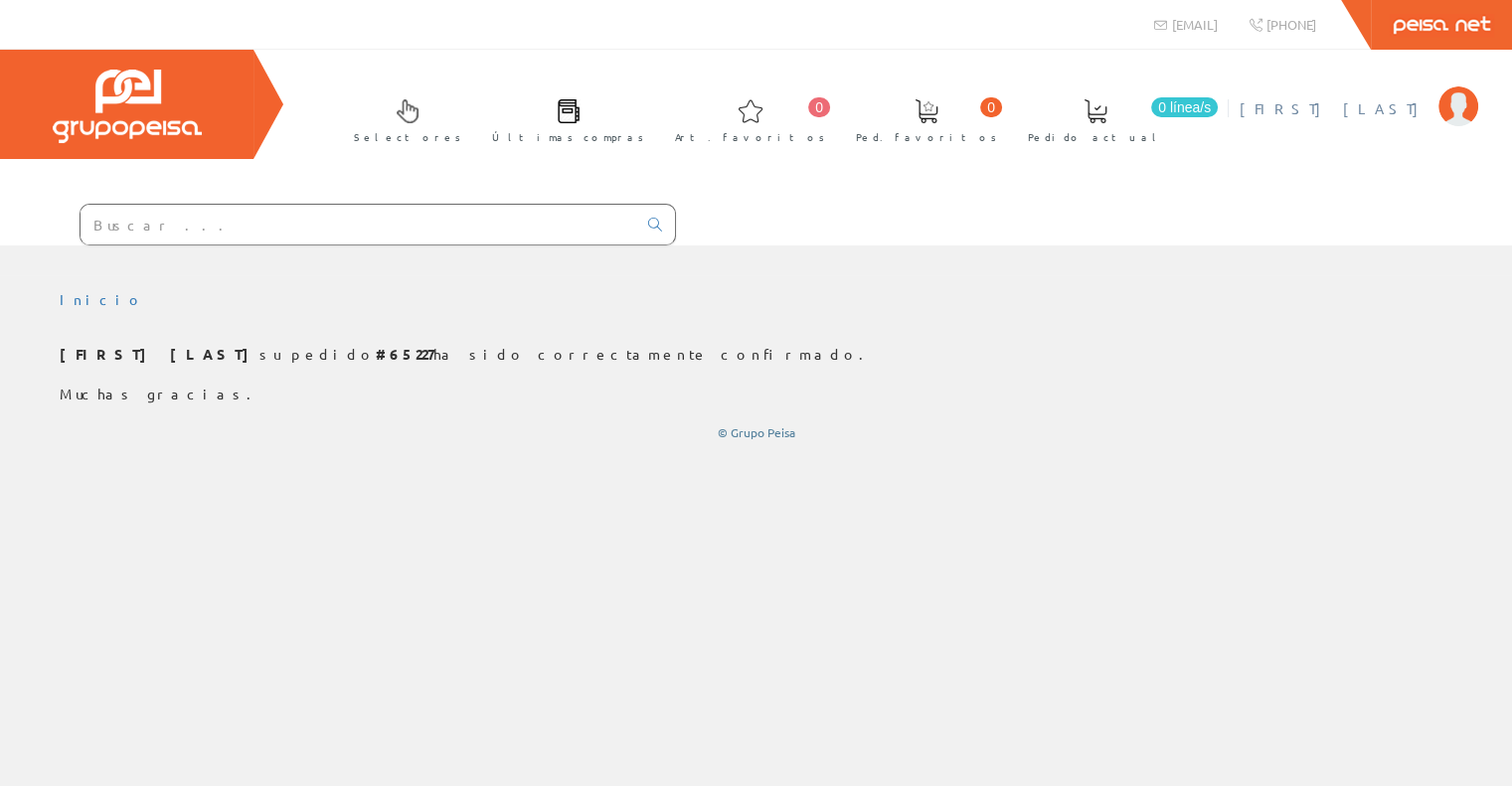 click on "[FIRST] [LAST]" at bounding box center (1334, 108) 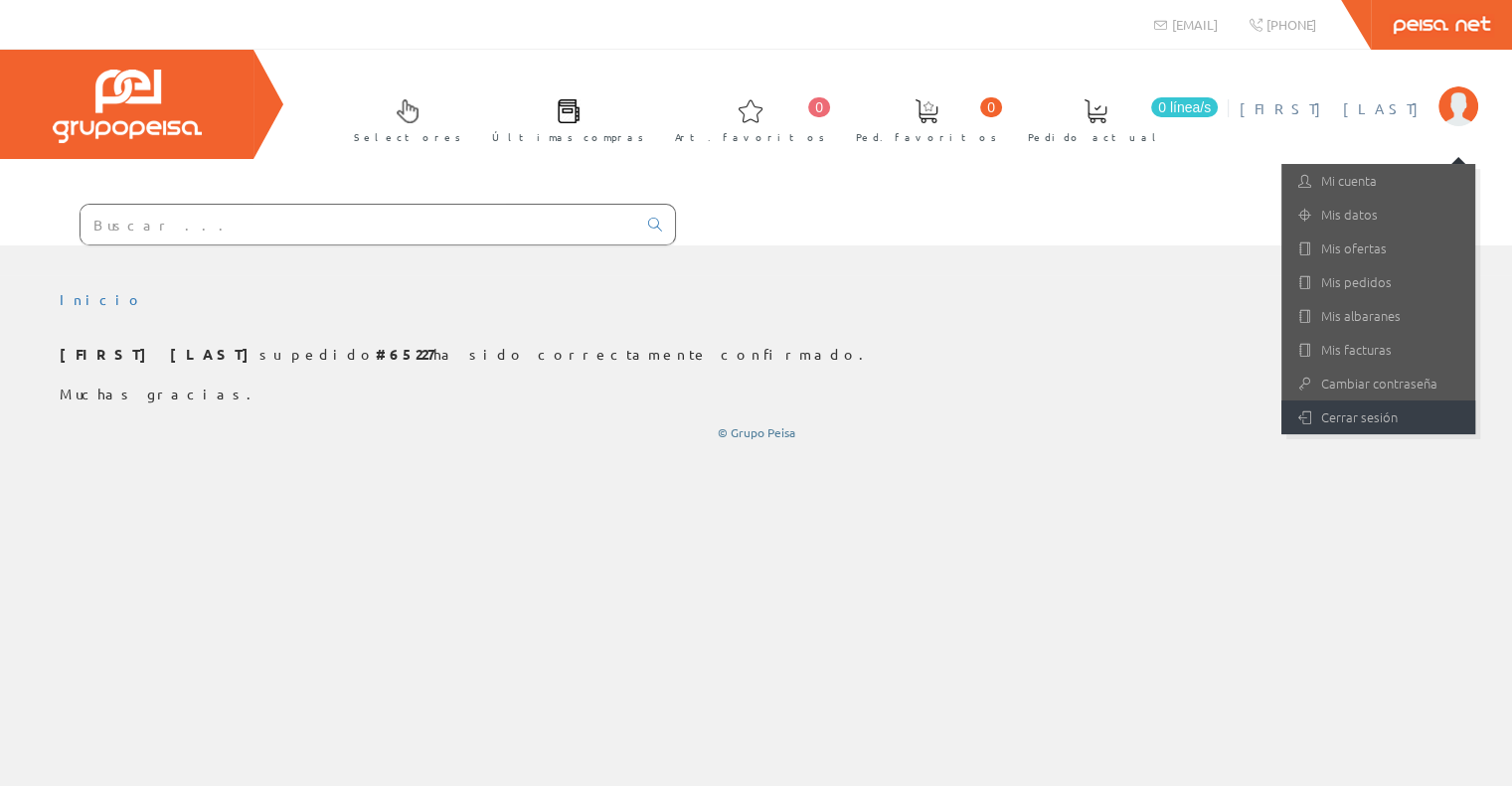 click on "Cerrar sesión" at bounding box center (1378, 417) 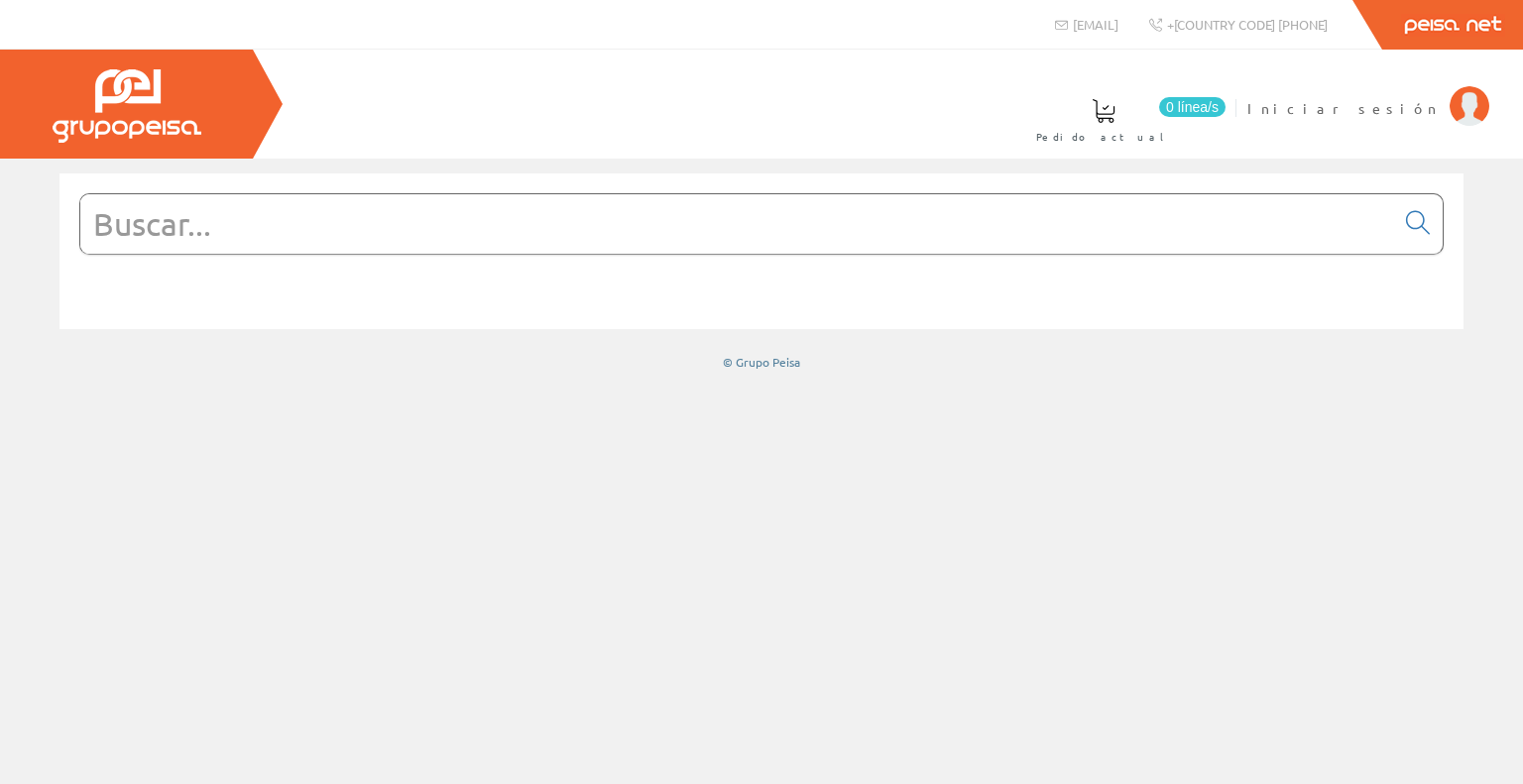 scroll, scrollTop: 0, scrollLeft: 0, axis: both 